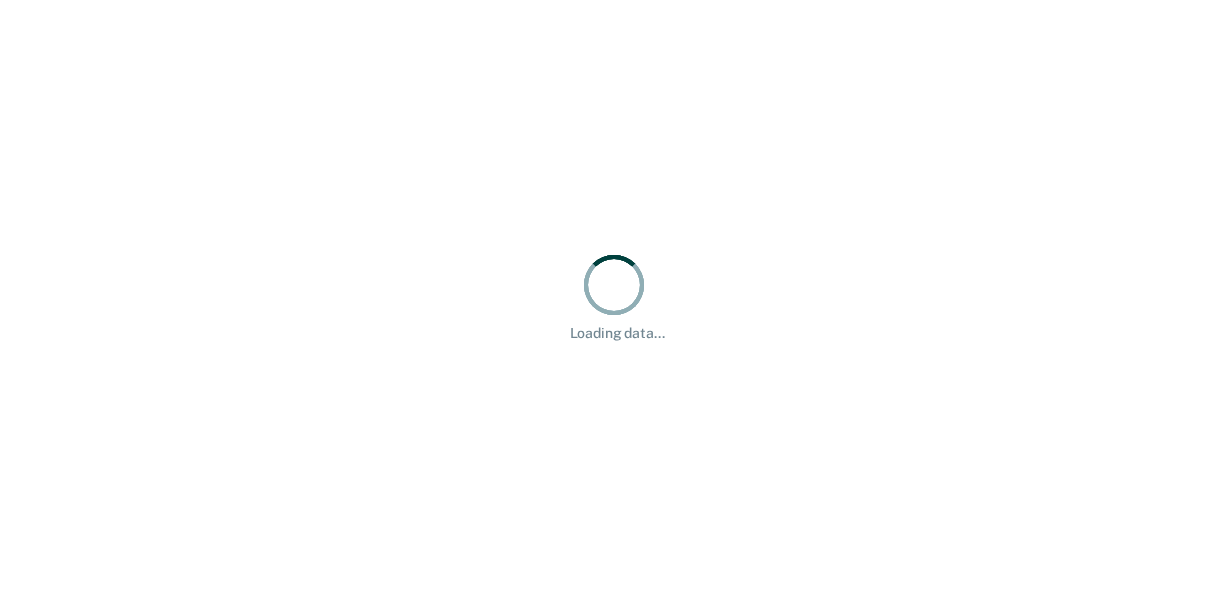 scroll, scrollTop: 0, scrollLeft: 0, axis: both 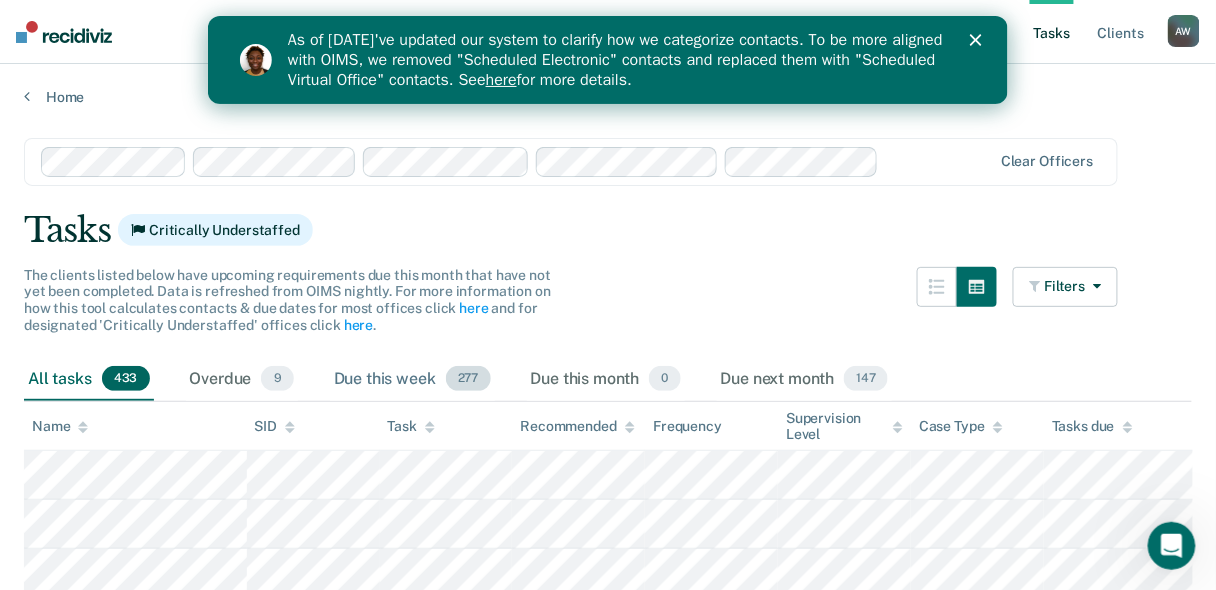 click on "Due this week 277" at bounding box center [412, 380] 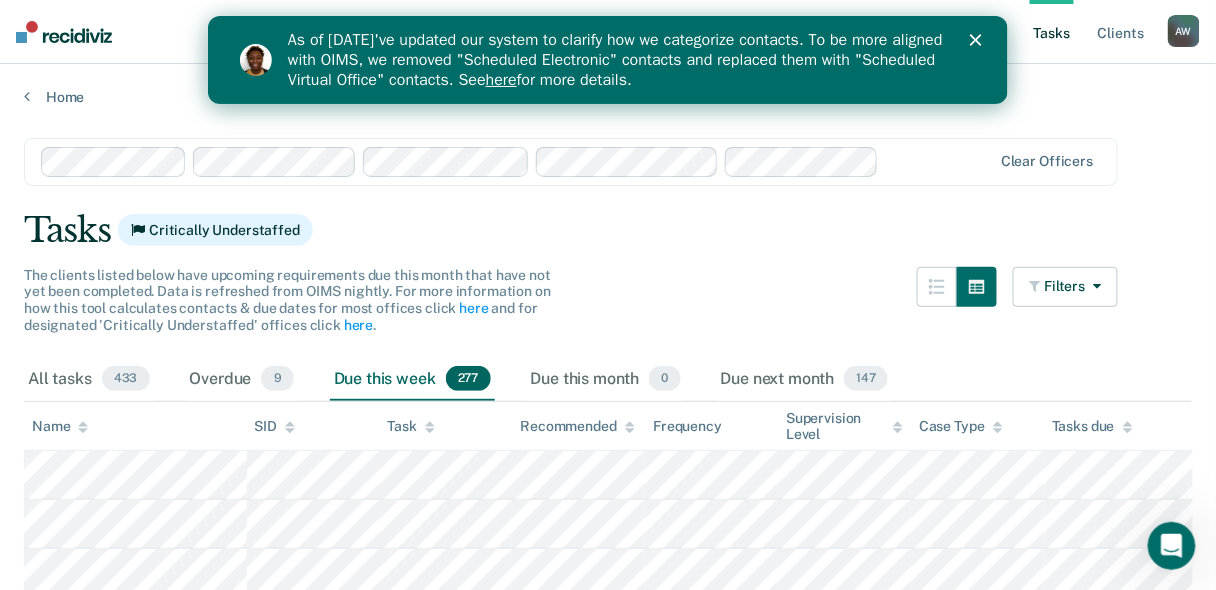 click on "Due this week 277" at bounding box center [412, 380] 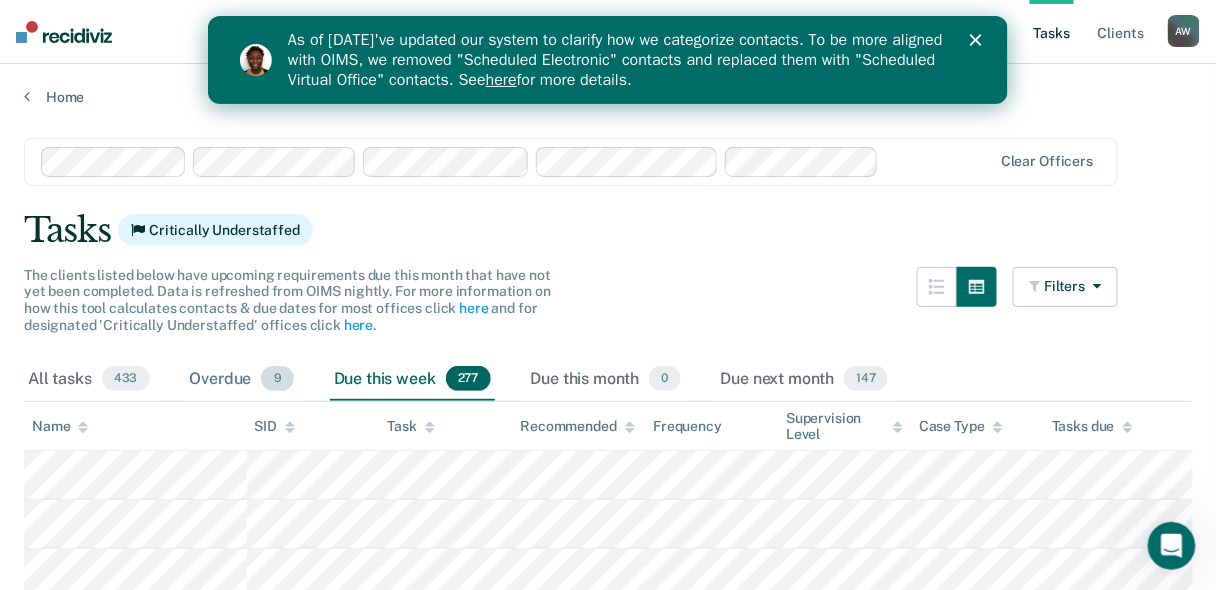 click on "Overdue 9" at bounding box center [242, 380] 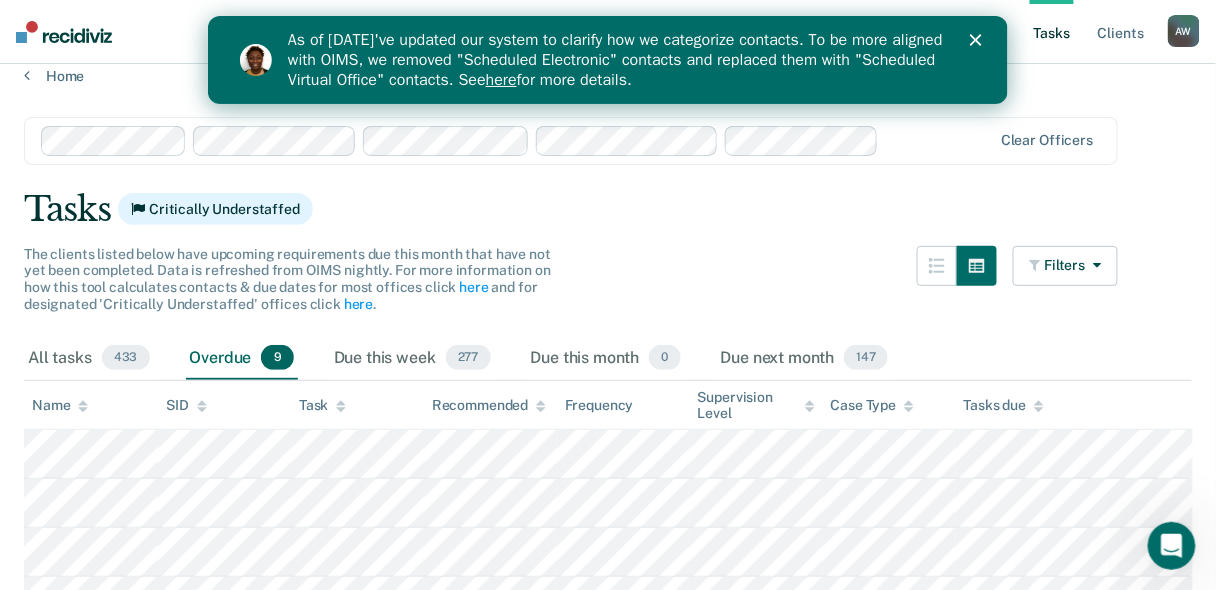 scroll, scrollTop: 0, scrollLeft: 0, axis: both 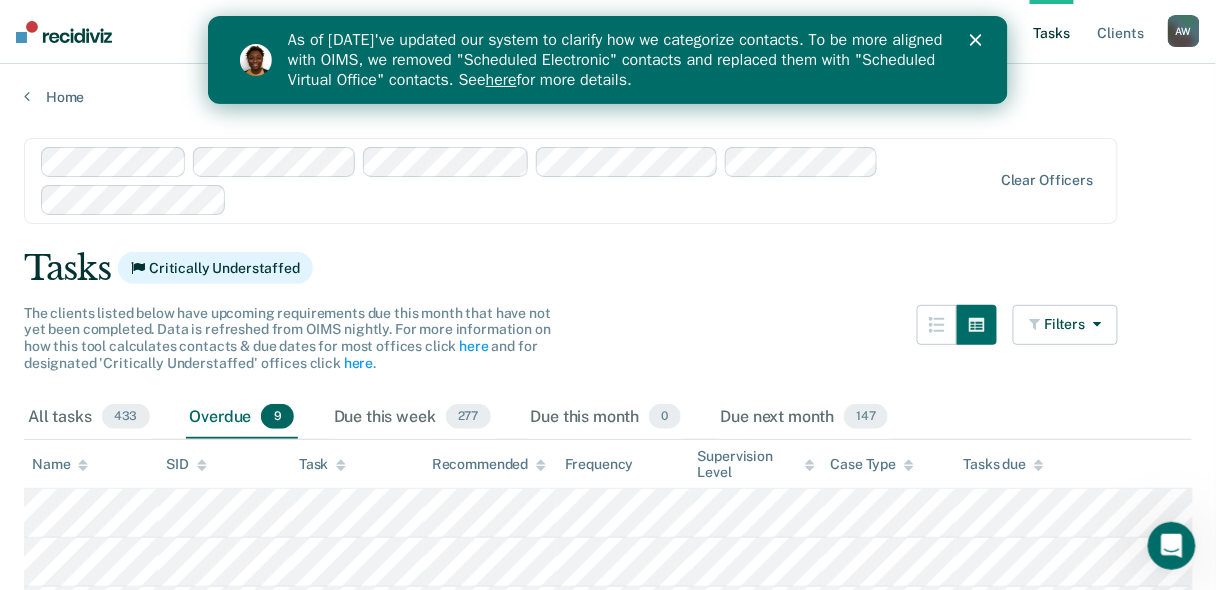 click on "option Vanessa Acevedo, selected. Clear   officers Tasks Critically Understaffed The clients listed below have upcoming requirements due this month that have not yet been completed. Data is refreshed from OIMS nightly. For more information on how this tool calculates contacts & due dates for most offices click   here   and for designated 'Critically Understaffed' offices click   here .  Filters Contact Type Collateral Contact 60 ONLY Home Contact, Sch. 8 ONLY Home Contact, Unsch. 61 ONLY Home Contact, Misc. 2 ONLY In-Custody Contact 9 ONLY Office Contact 18 ONLY Field Contact, Sch. 0 ONLY Field Contact, Unsch. 0 ONLY Virtual Office Contact, Sch. 0 ONLY Virtual Office or In-Person Office Contact 259 ONLY Generic Contact 3 ONLY Assessments 13 ONLY Supervision Level Annual 0 ONLY Low 188 ONLY Low-Moderate 171 ONLY Moderate 53 ONLY High 6 ONLY In-custody 10 ONLY Case Type Regular 255 ONLY Annual 0 ONLY Sex offender 176 ONLY Substance abuse - phase 1 0 ONLY Substance abuse - phase 2 1 ONLY 0 ONLY Mentally ill 0 0" at bounding box center (608, 555) 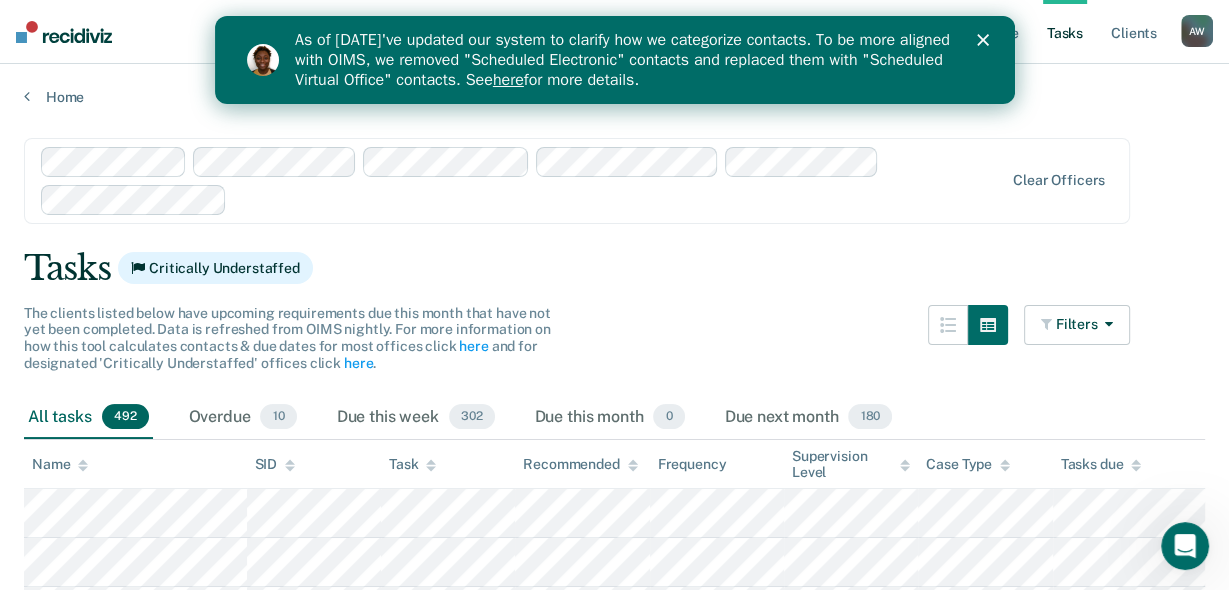 click at bounding box center (986, 40) 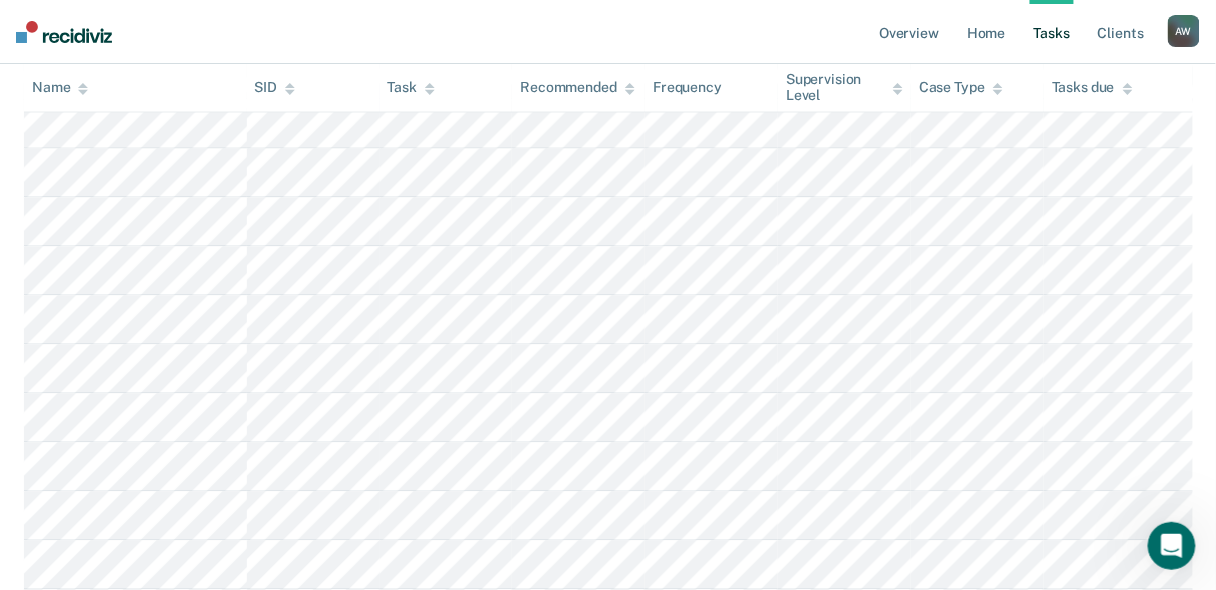 scroll, scrollTop: 4480, scrollLeft: 0, axis: vertical 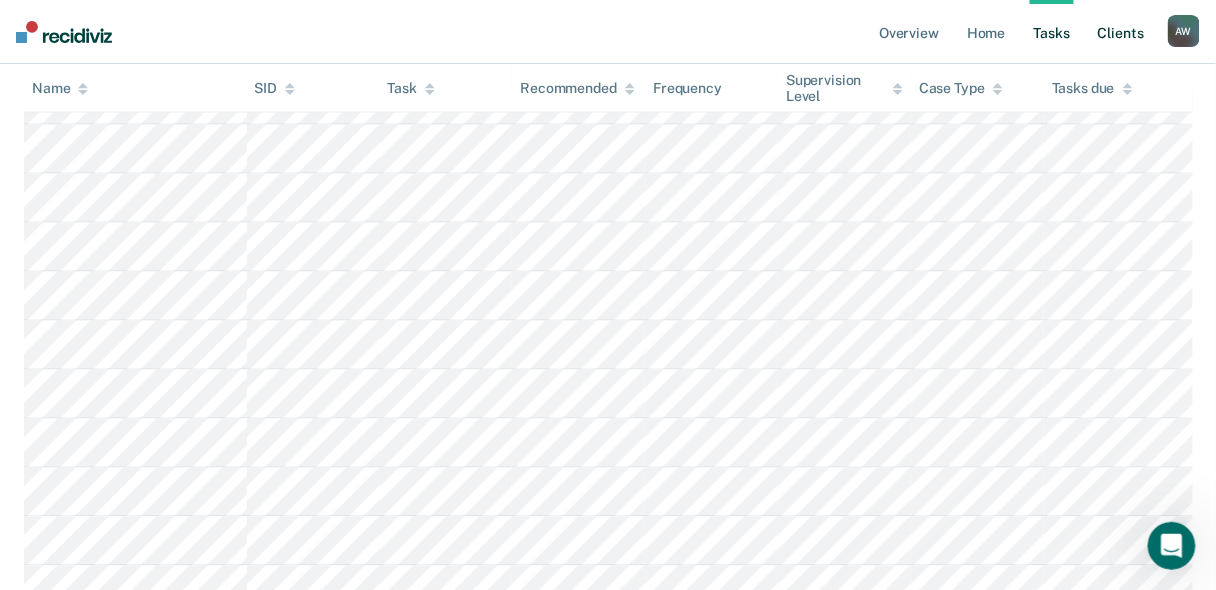 click on "Client s" at bounding box center [1121, 32] 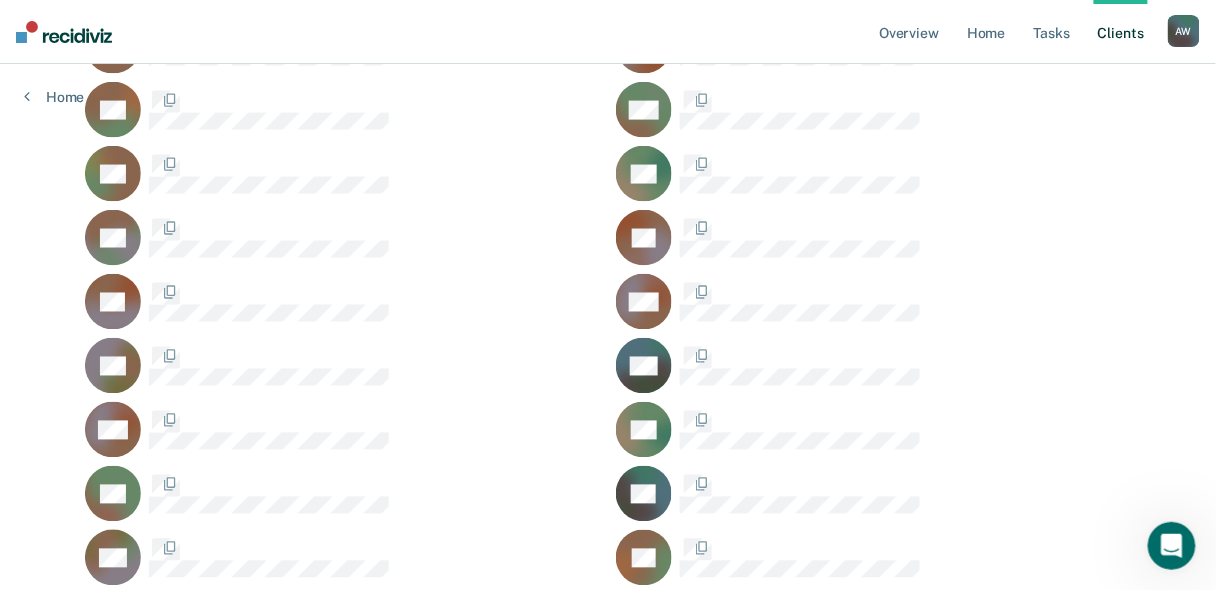 scroll, scrollTop: 0, scrollLeft: 0, axis: both 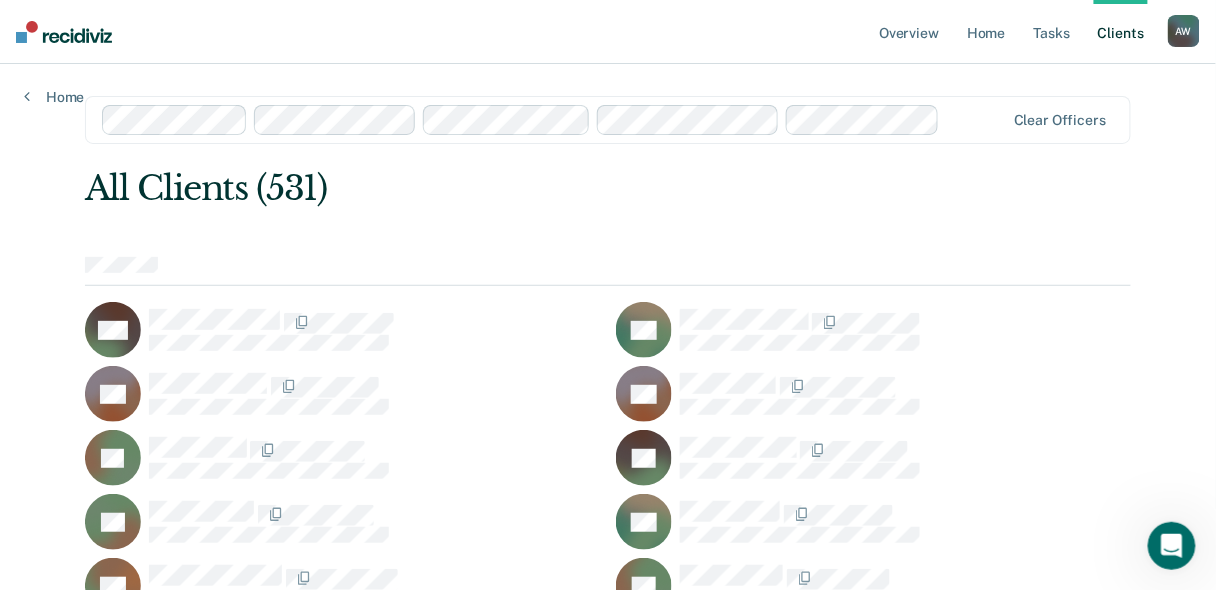 click on "Overview Home Tasks Client s Ardenia Watson A W Profile How it works Log Out" at bounding box center (608, 32) 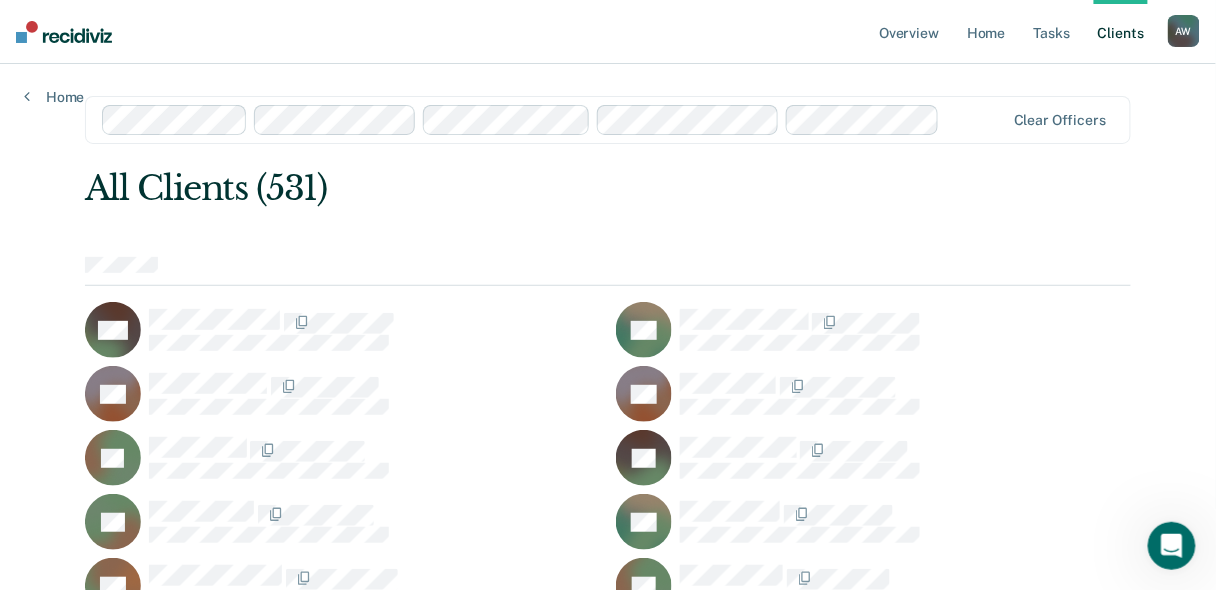 click on "Client s" at bounding box center (1121, 32) 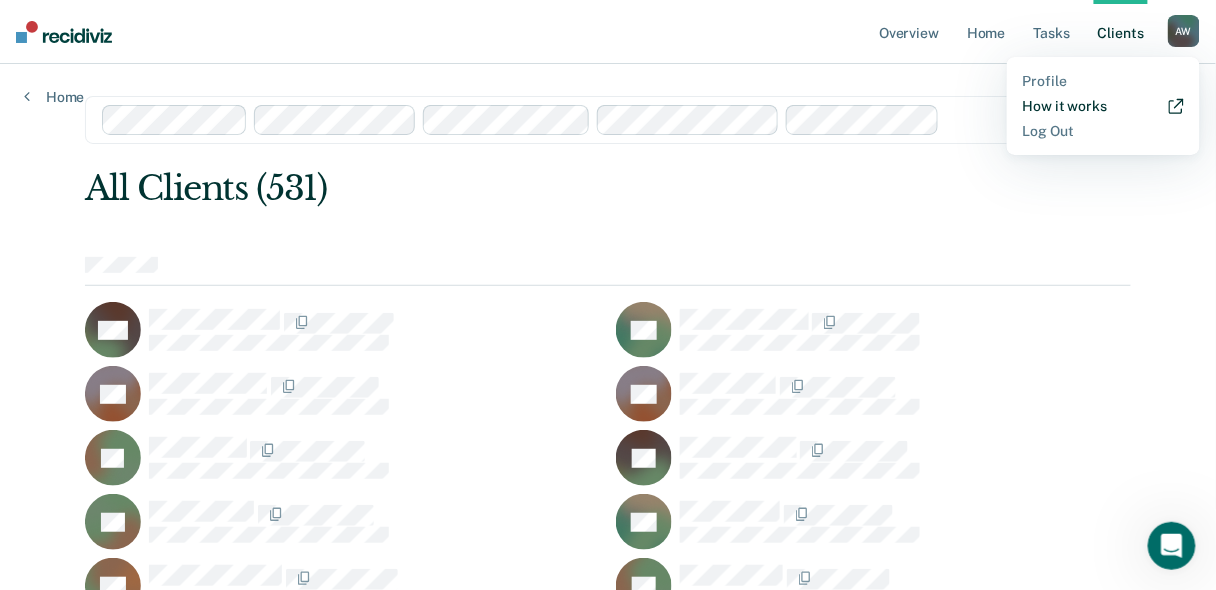 click on "How it works" at bounding box center (1103, 106) 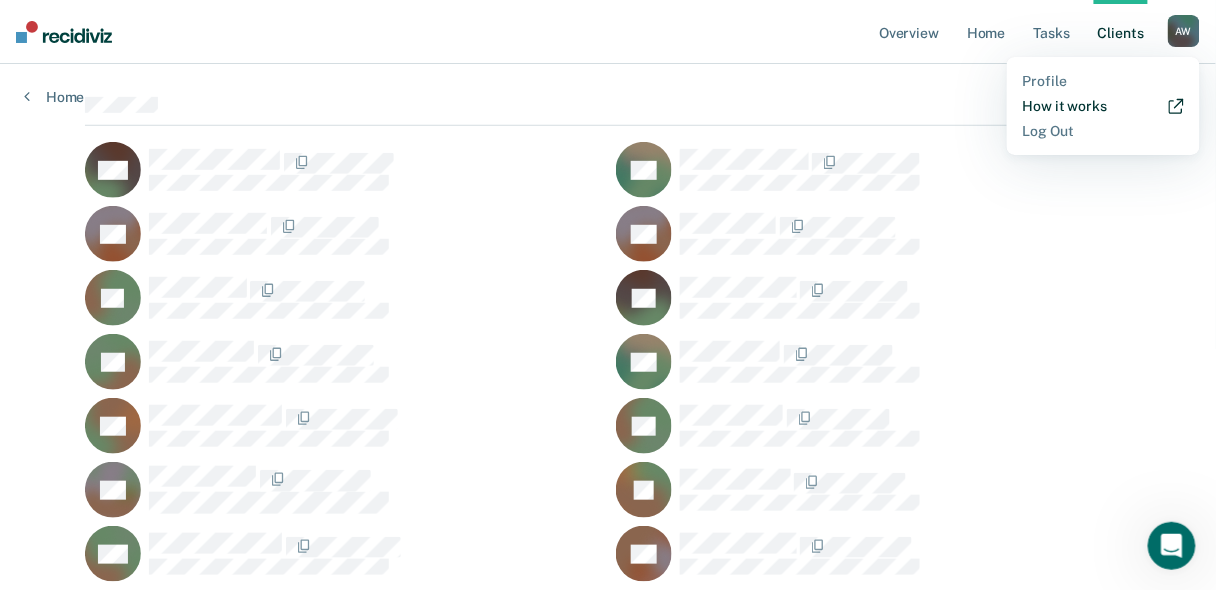 scroll, scrollTop: 0, scrollLeft: 0, axis: both 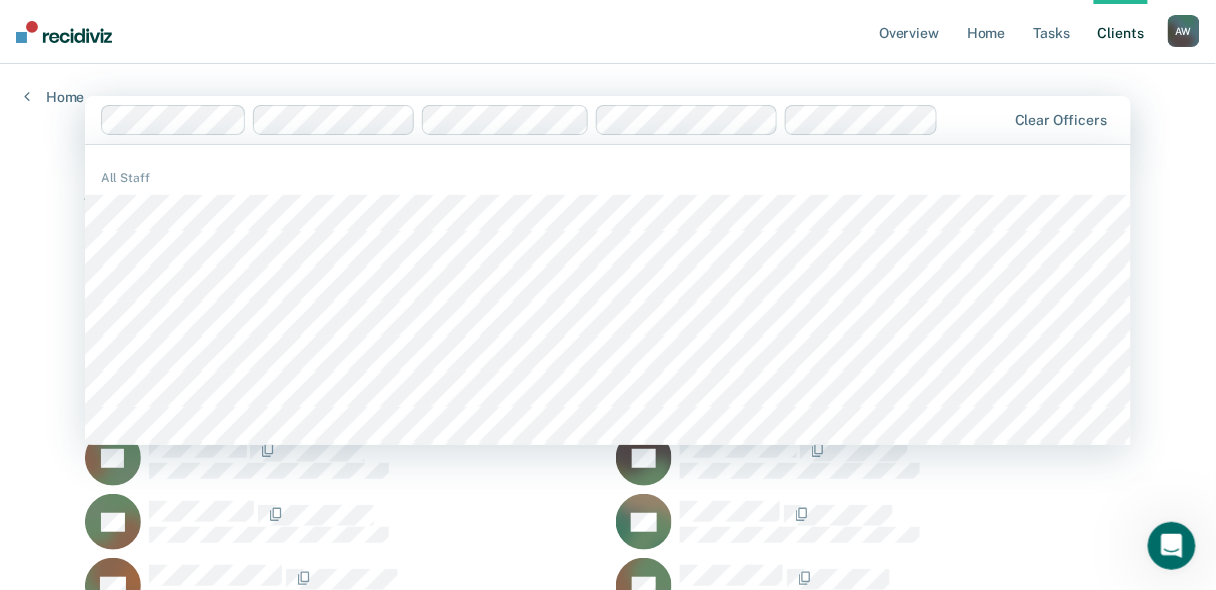 click on "All Staff" at bounding box center (608, 178) 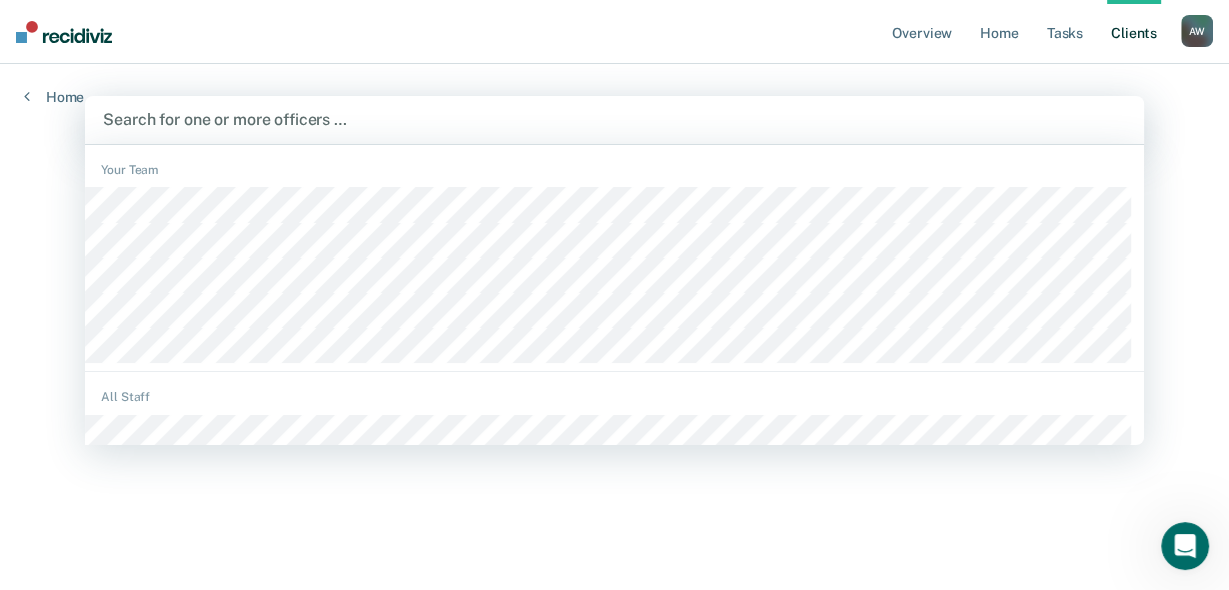 click at bounding box center [614, 119] 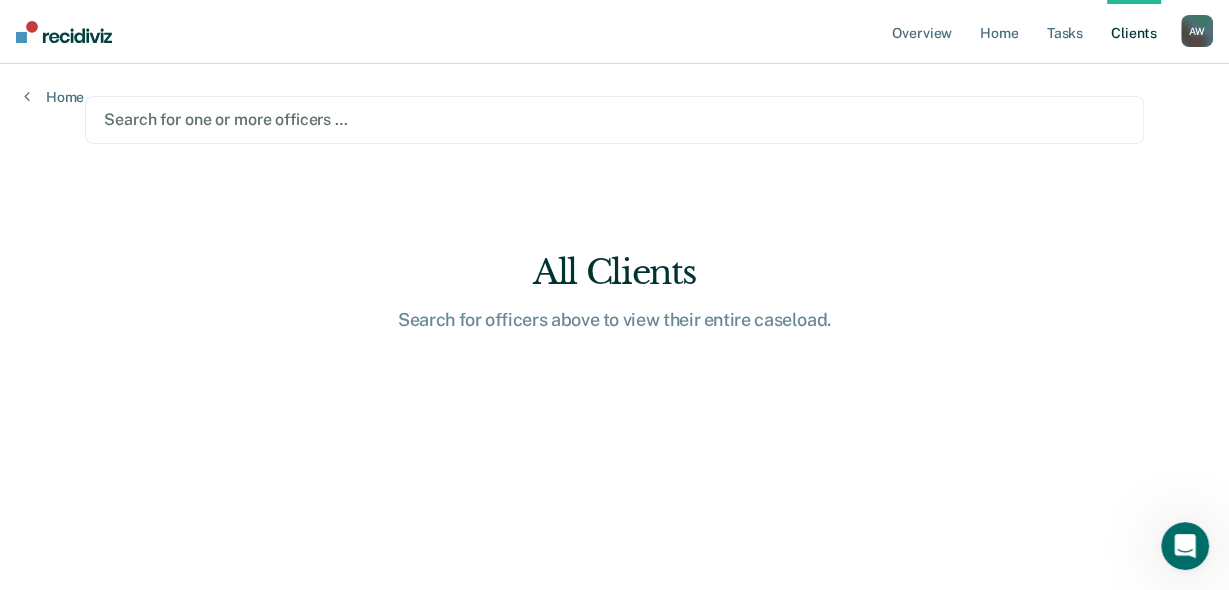 click at bounding box center [614, 119] 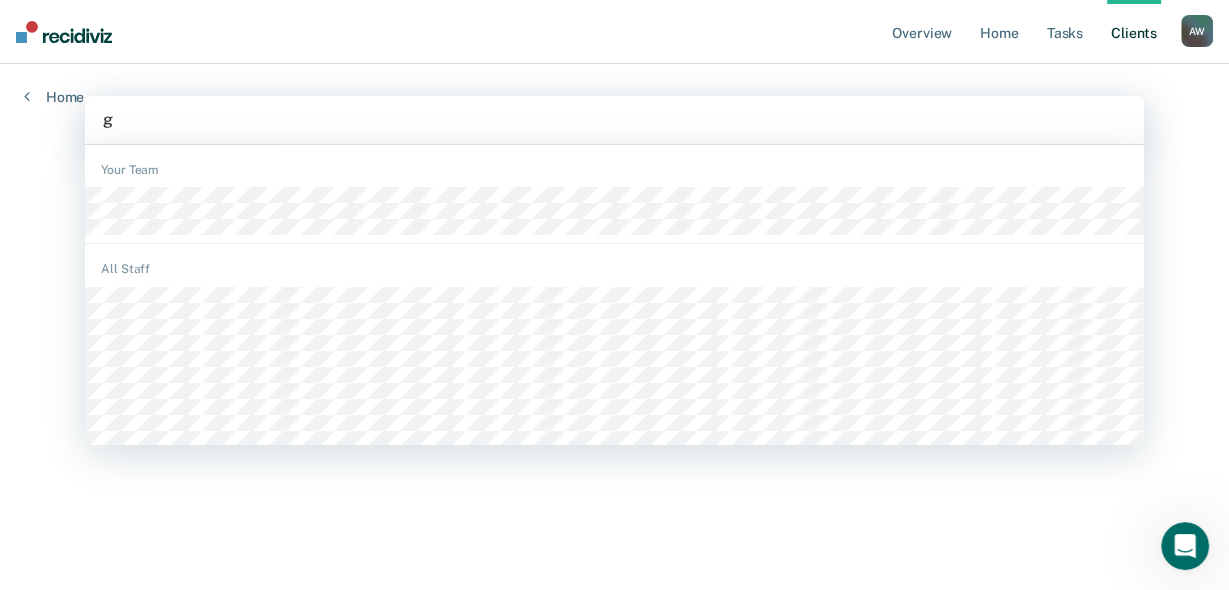 type on "g" 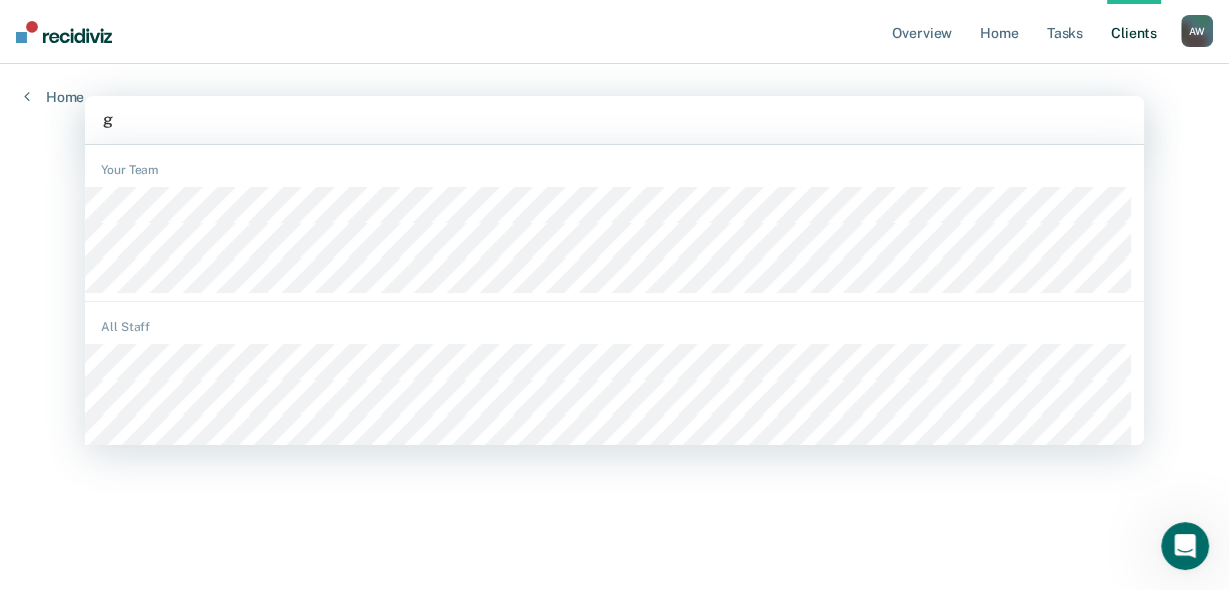type 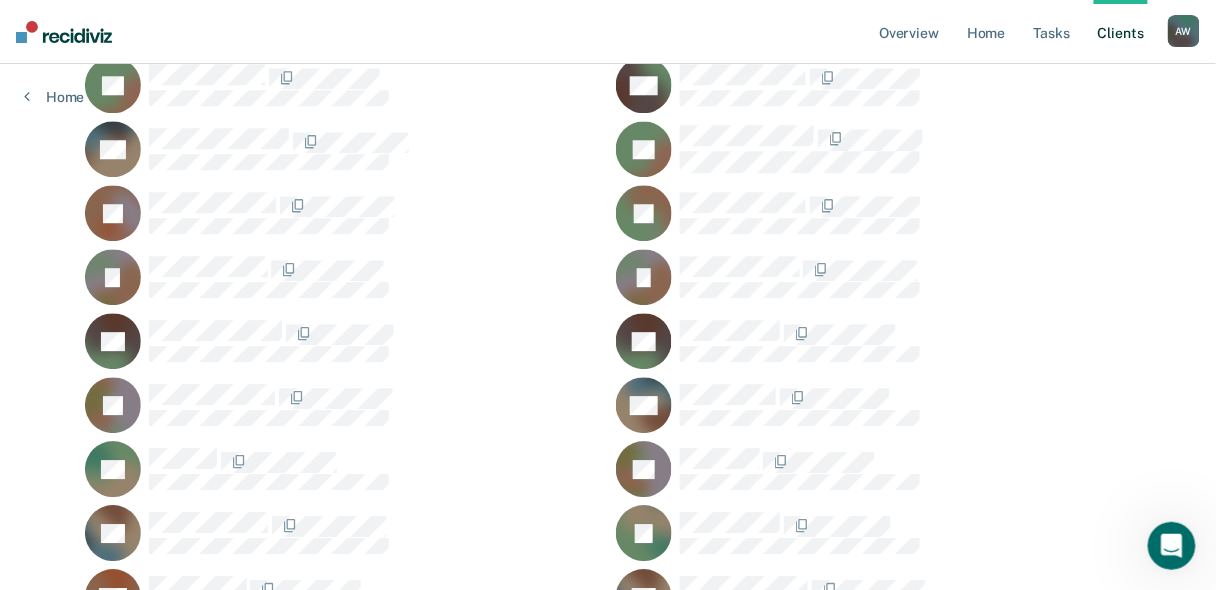 scroll, scrollTop: 1280, scrollLeft: 0, axis: vertical 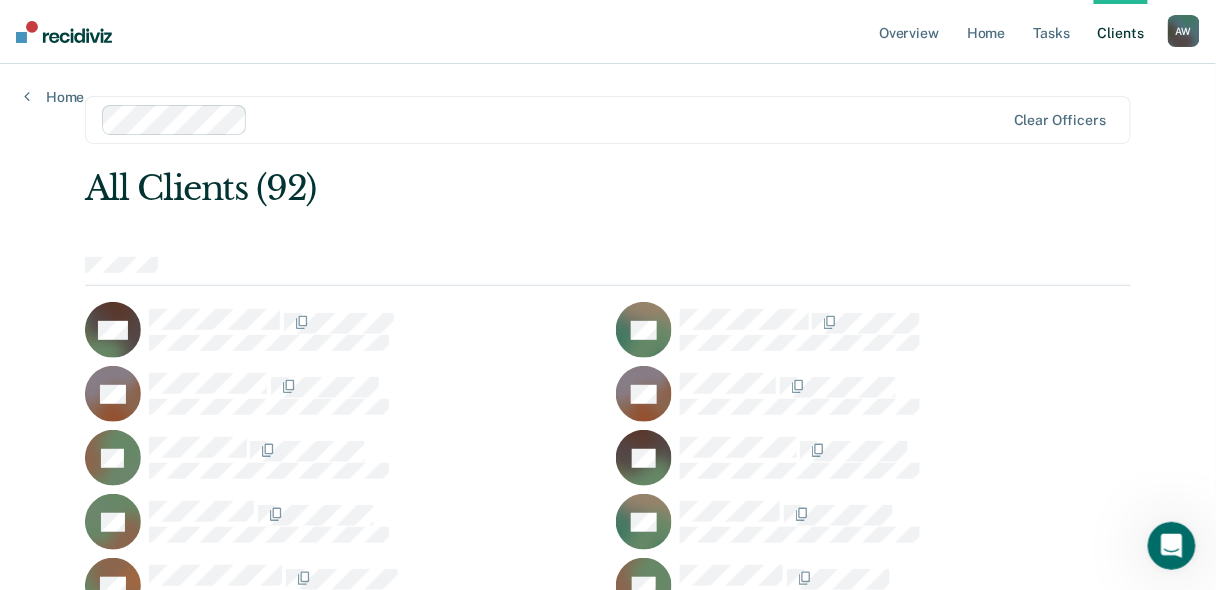 click on "All Clients (92) MB   HB   KB   KB   LB   EB   TB   HB   AB   LB   BB   JC   MC   DC   KC   JC   MC   CD   MD   CD   EF   LF   RF   SF   MF   JF   JG   PG   KG   DG   EG   CG   JH   CH   EH   JH   CJ   DJ   JJ   JJ   MJ   MJ   RJ   HK   BL   LL   AL   JL   ML   AL   AM   YM   MM   RM   SM   KM   LO   TP   BP   EP   CP   KR   HR   JR   TR   SR   TR   MS   ES   ES   WS   CS   RS   JS   MS   RS   RS   KS   DT   DT   DT   EW   AW   CW   CW   MW   JW   DW   LW   CW   SW   XY" at bounding box center [608, 1703] 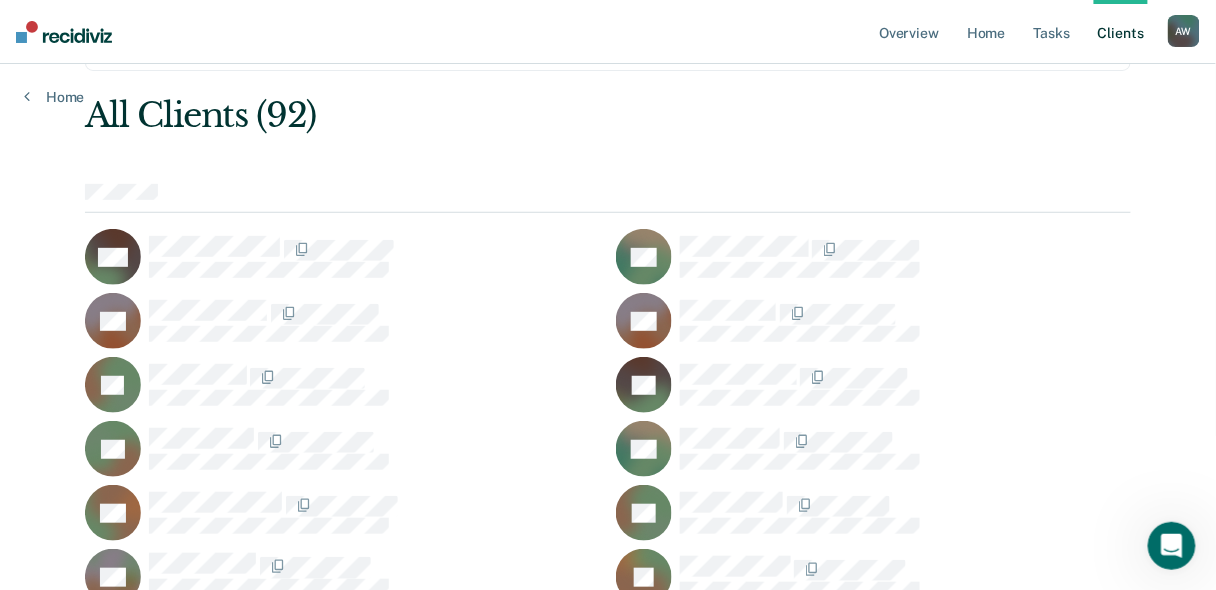 scroll, scrollTop: 0, scrollLeft: 0, axis: both 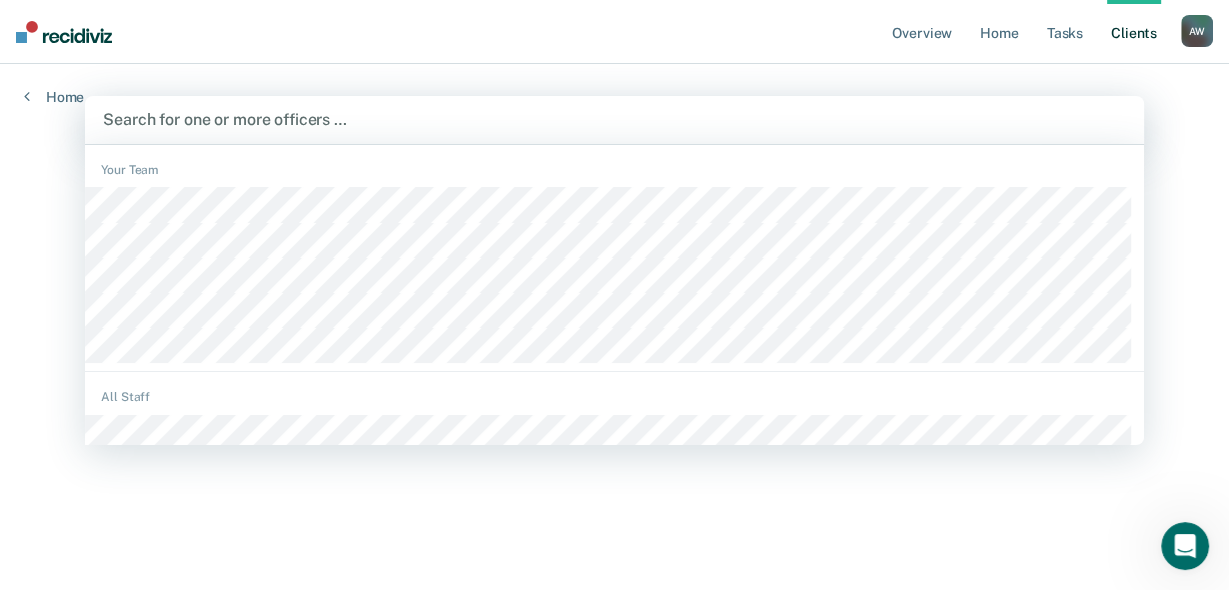 click at bounding box center (614, 119) 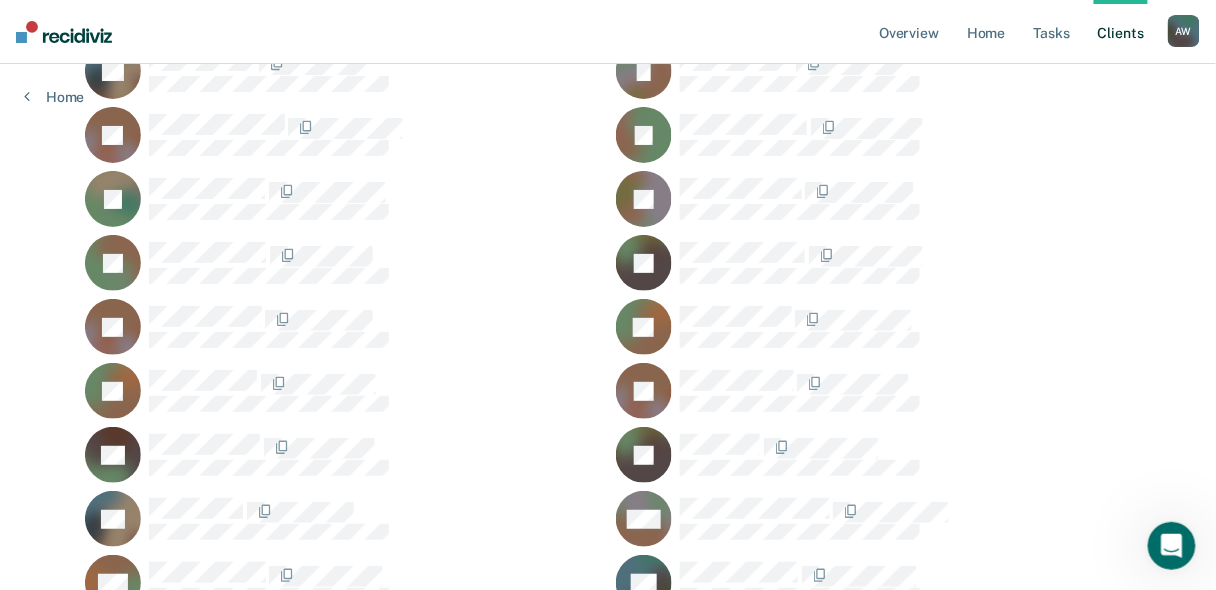 scroll, scrollTop: 3572, scrollLeft: 0, axis: vertical 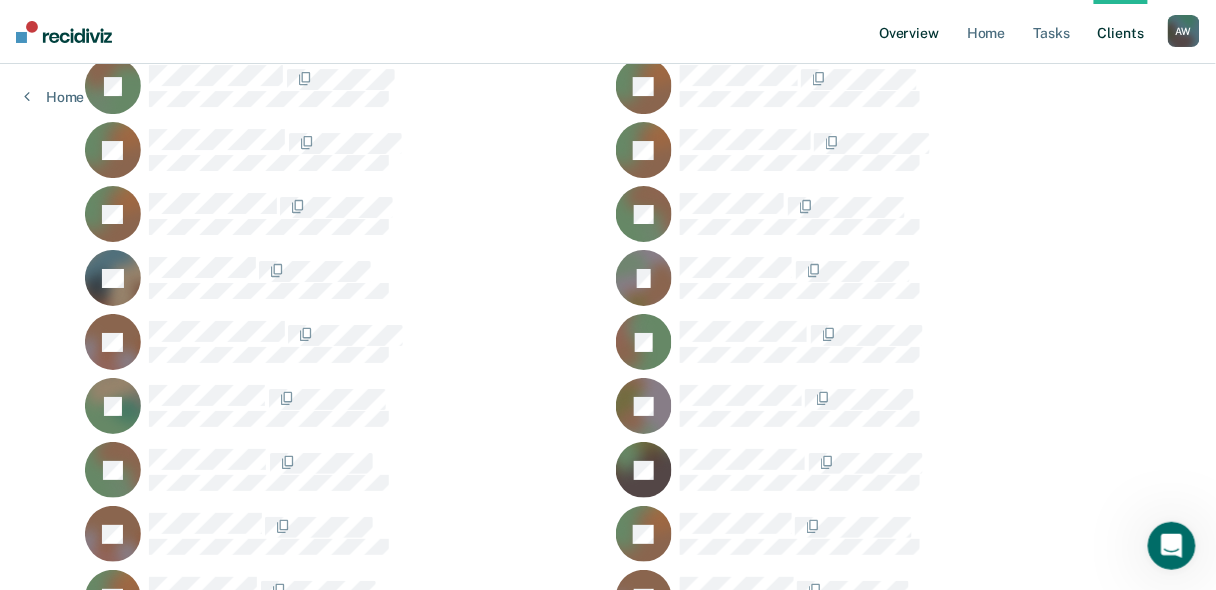 click on "Overview" at bounding box center [909, 32] 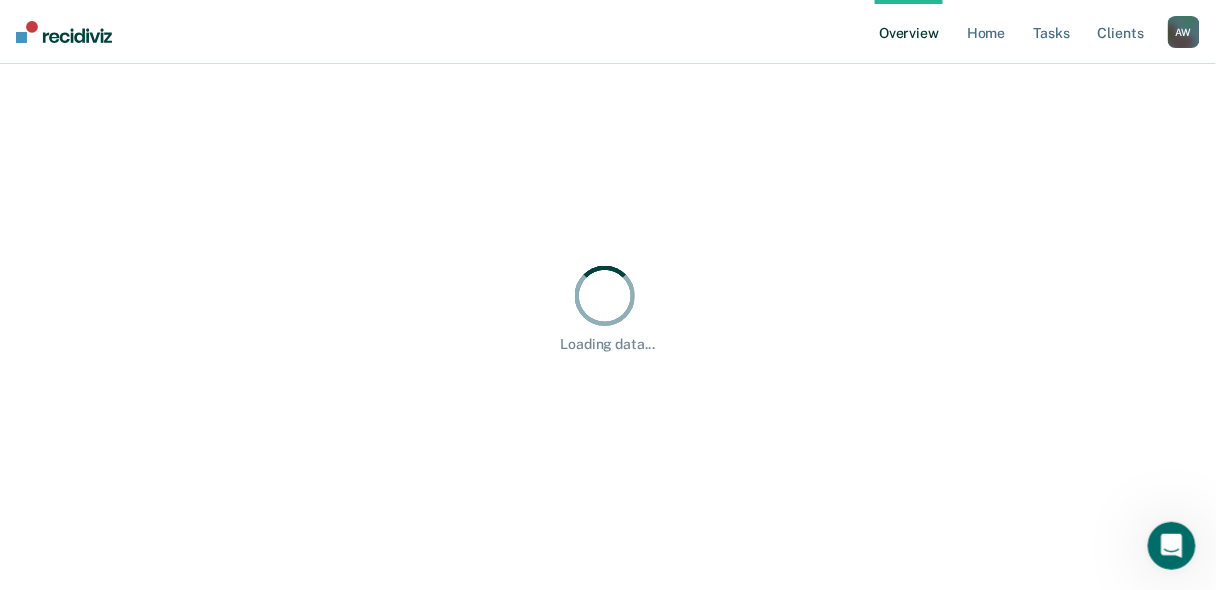 scroll, scrollTop: 0, scrollLeft: 0, axis: both 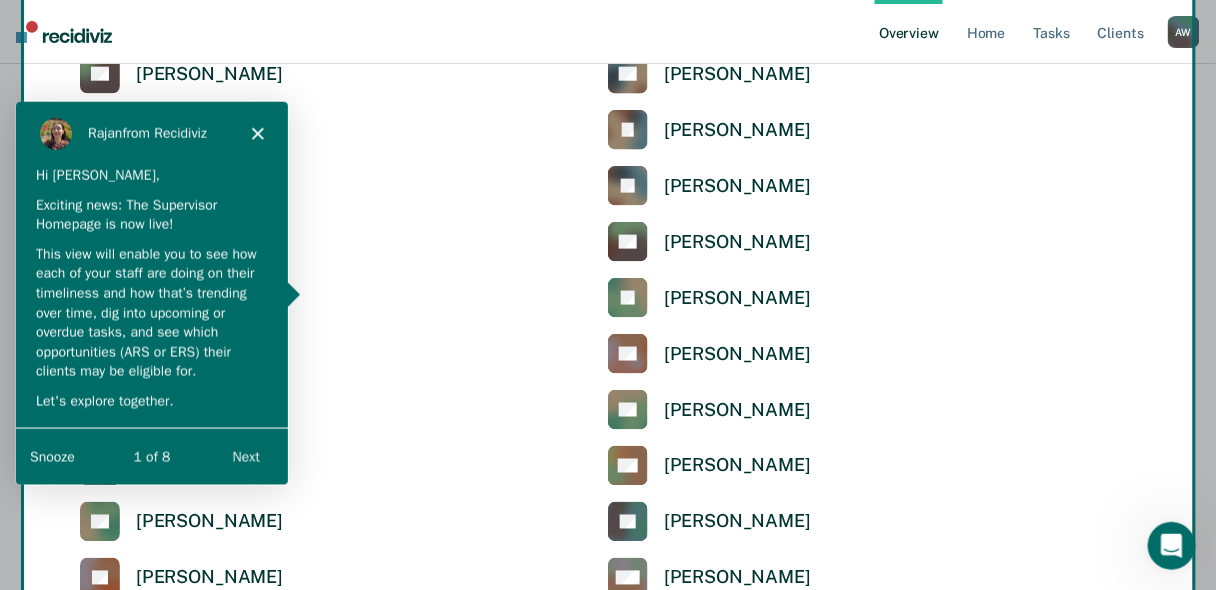 click on "Next" at bounding box center [244, 455] 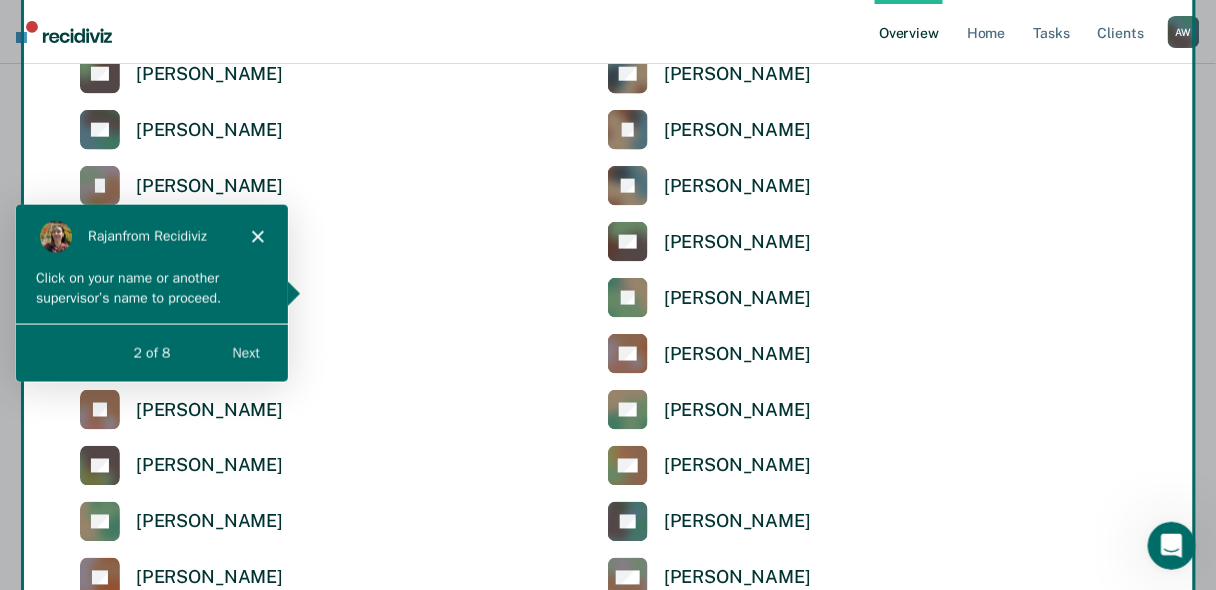 scroll, scrollTop: 0, scrollLeft: 0, axis: both 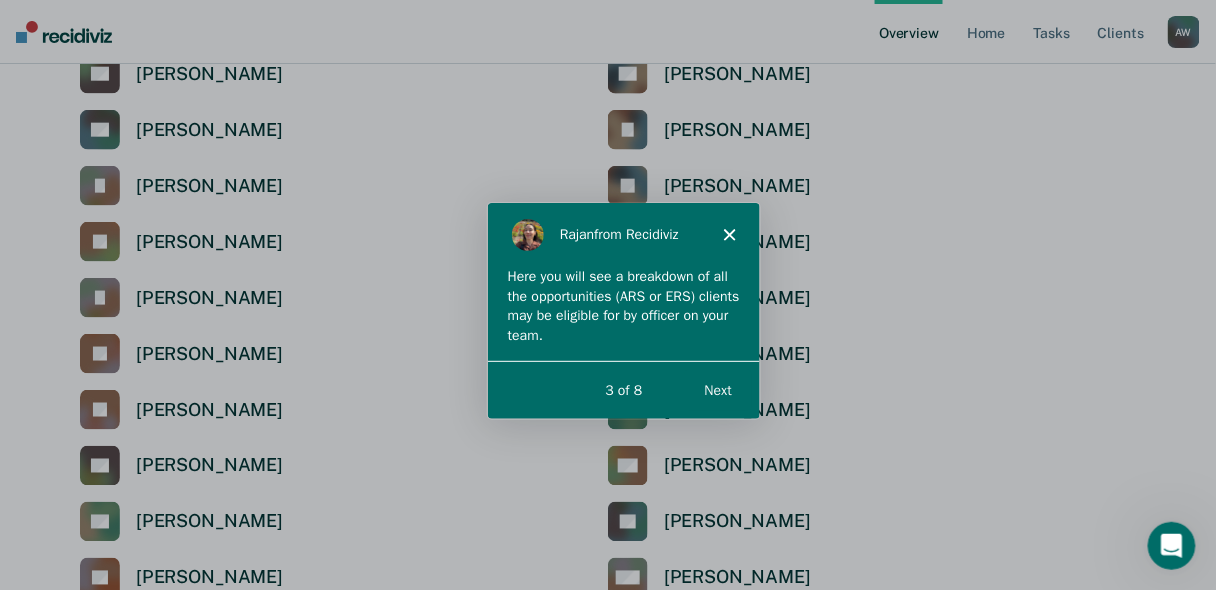 click on "Next" at bounding box center [716, 388] 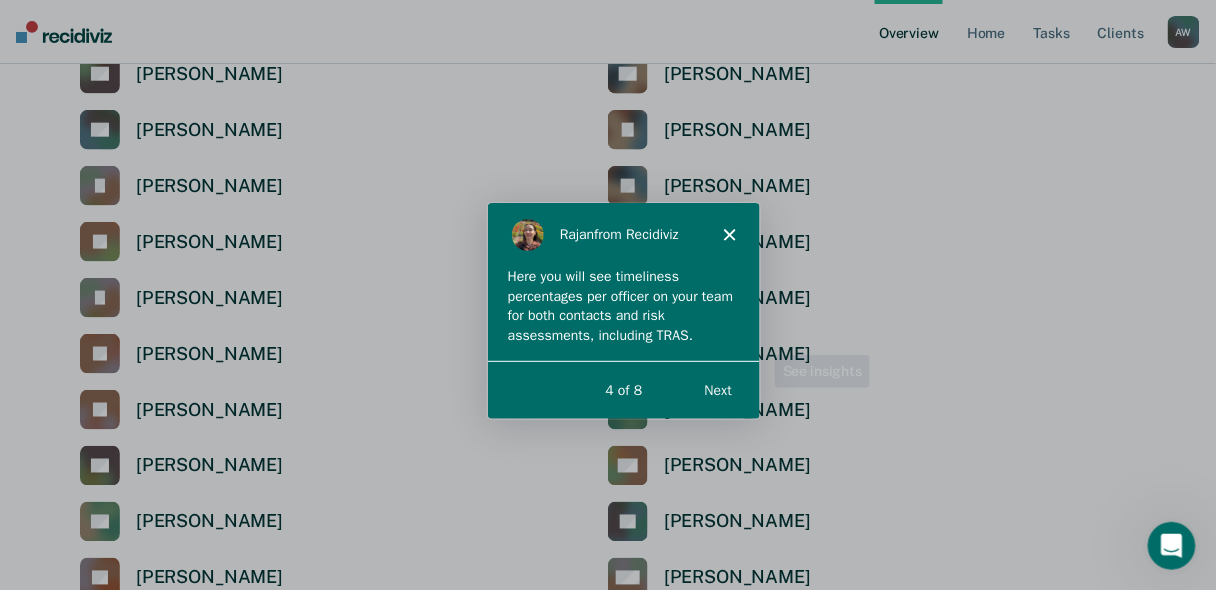 scroll, scrollTop: 0, scrollLeft: 0, axis: both 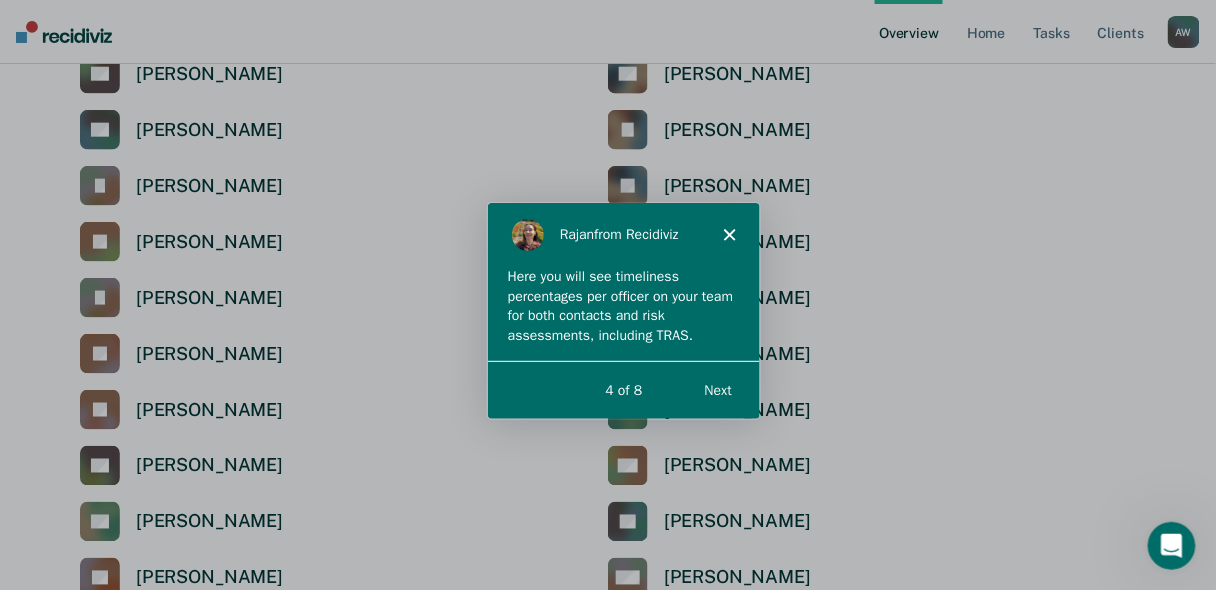 click on "Next" at bounding box center (716, 388) 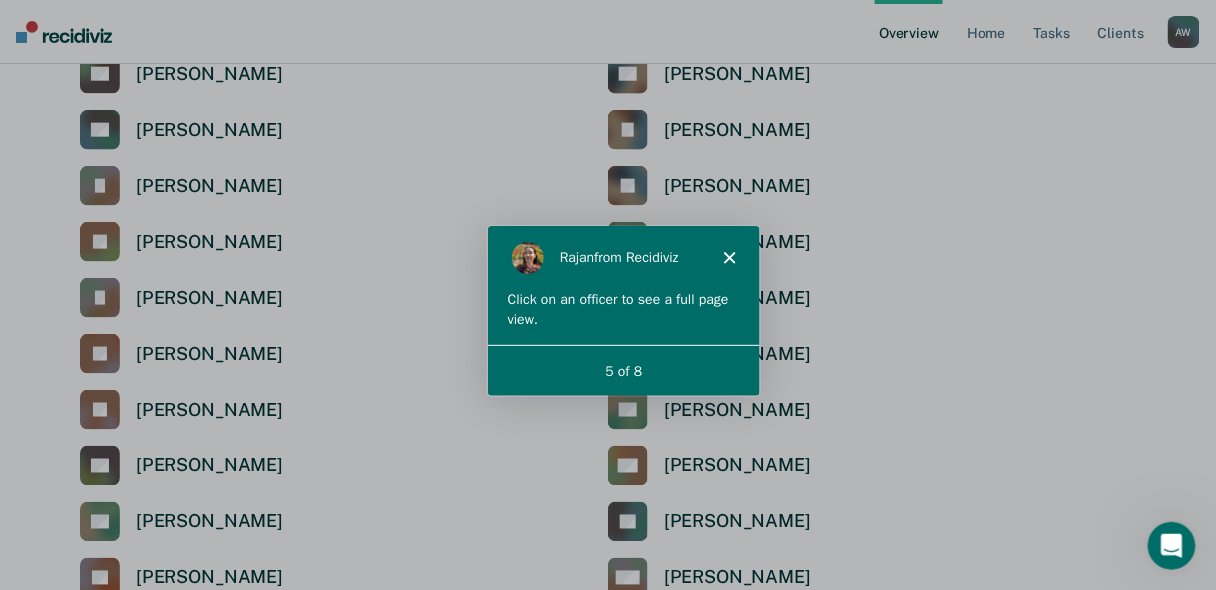 scroll, scrollTop: 0, scrollLeft: 0, axis: both 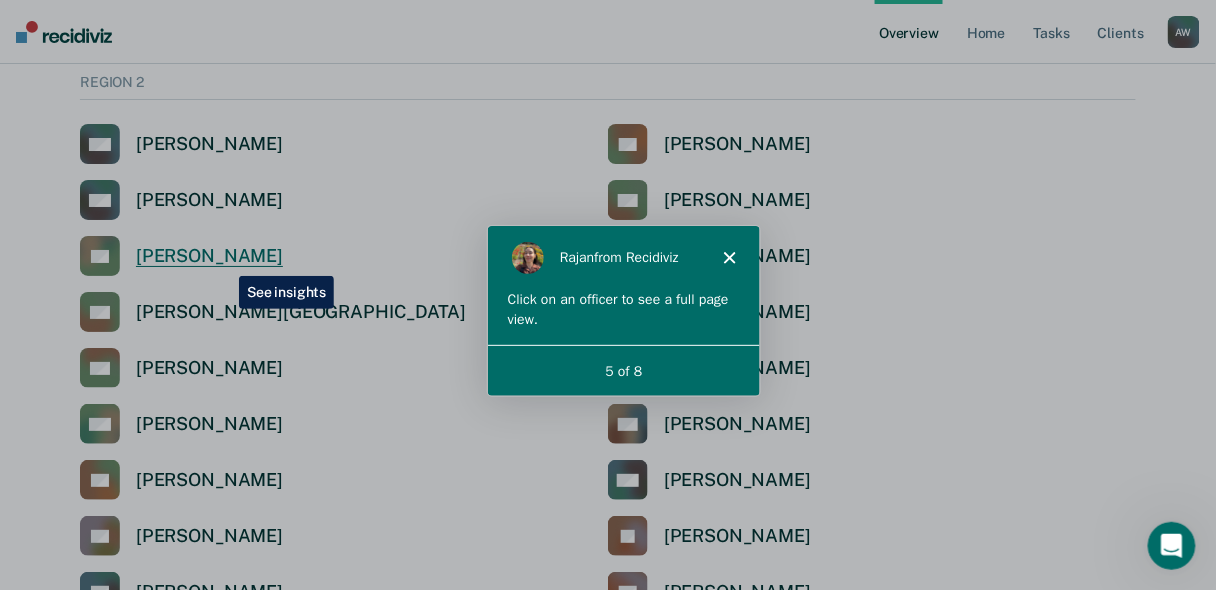 click on "Ardenia Smith-Watson" at bounding box center [209, 256] 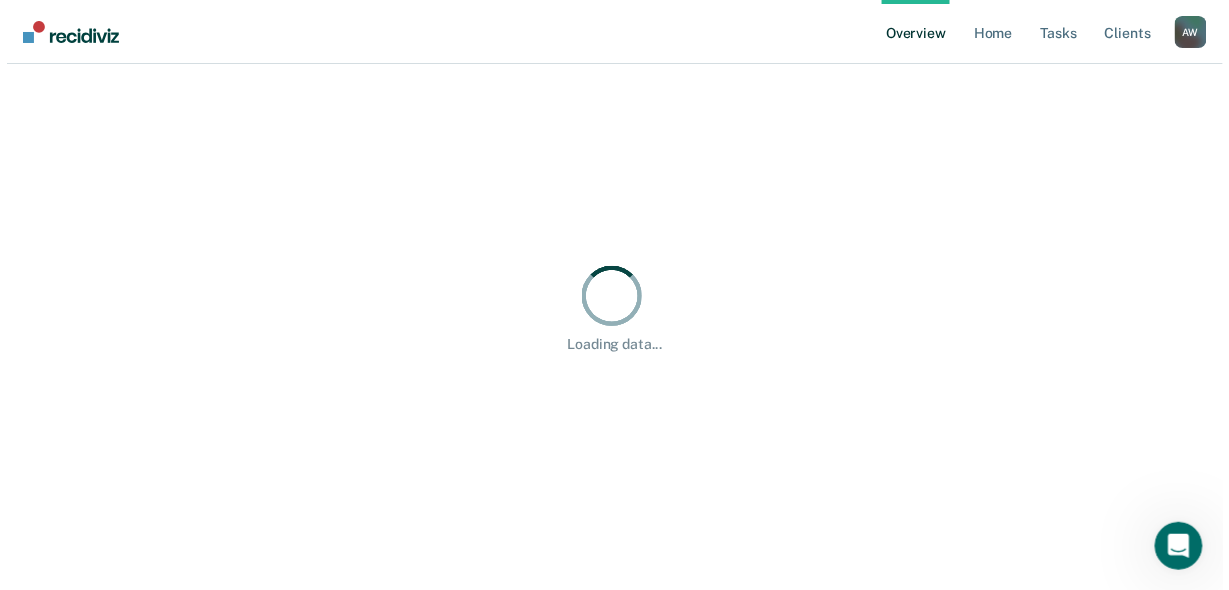 scroll, scrollTop: 0, scrollLeft: 0, axis: both 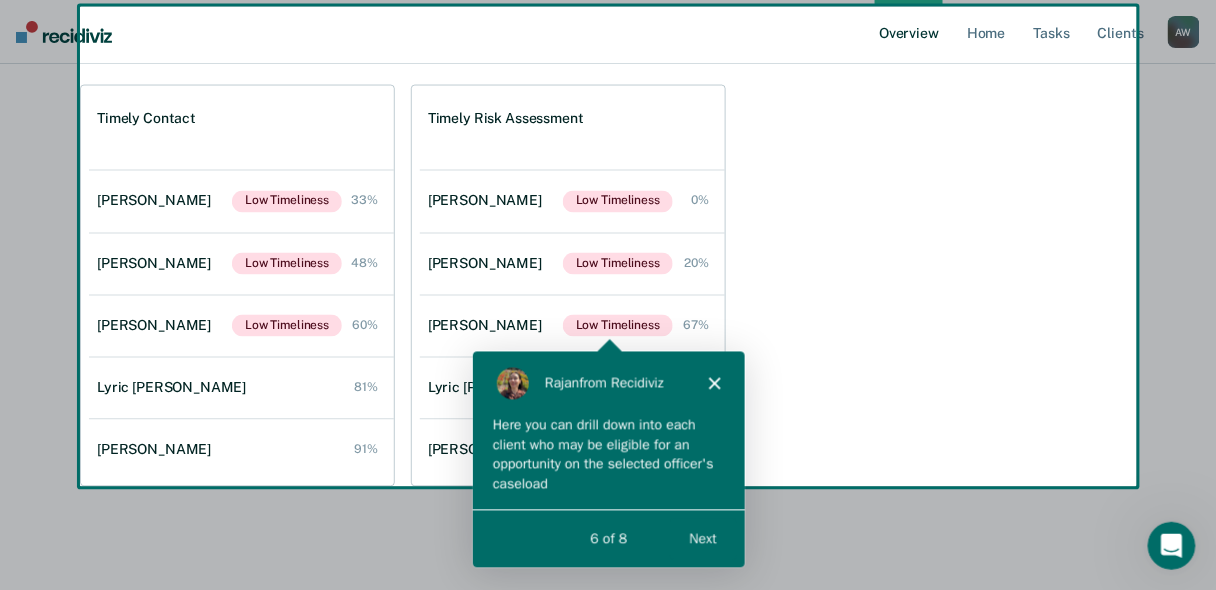 click 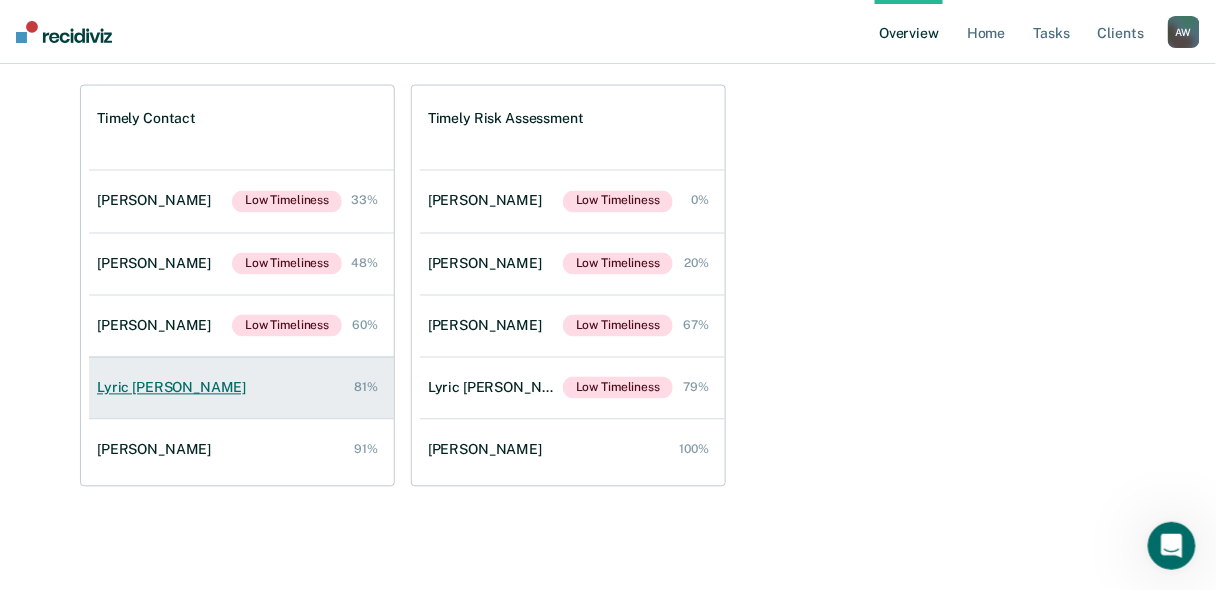 click on "Lyric Wigfall" at bounding box center (175, 388) 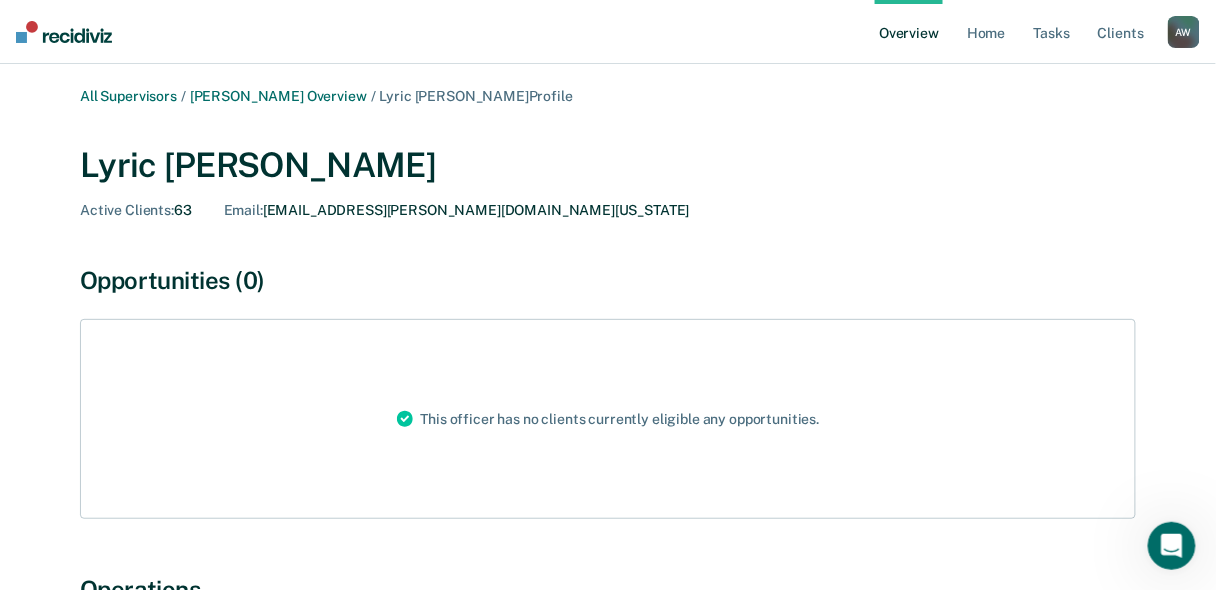 scroll, scrollTop: 0, scrollLeft: 0, axis: both 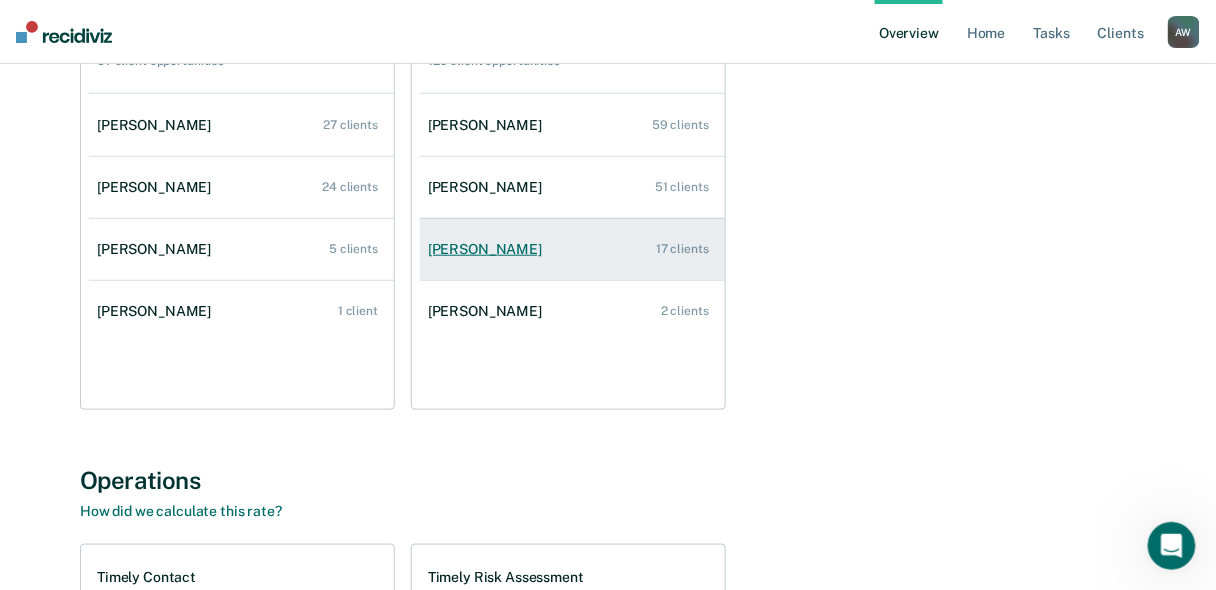 click on "Teira Grace" at bounding box center (489, 249) 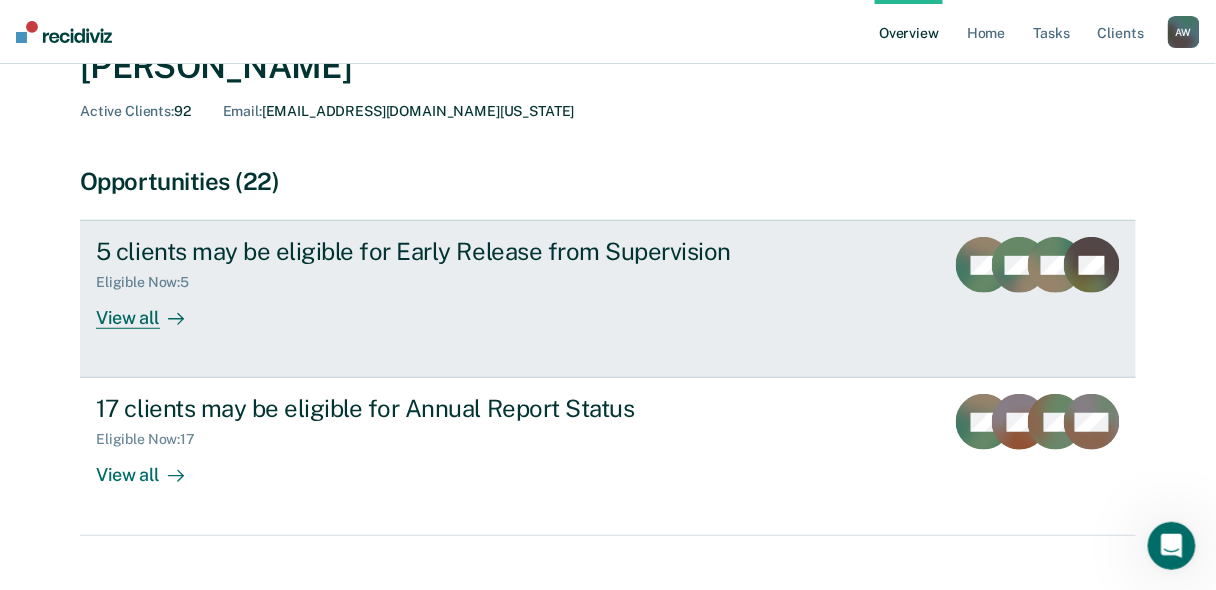 scroll, scrollTop: 0, scrollLeft: 0, axis: both 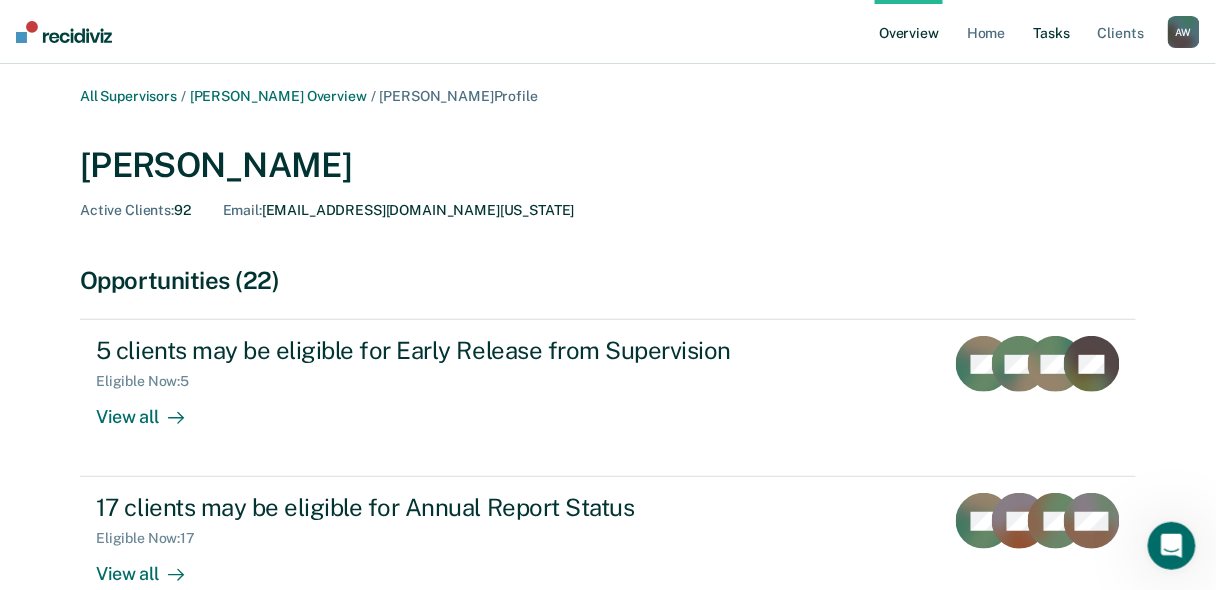 click on "Tasks" at bounding box center (1052, 32) 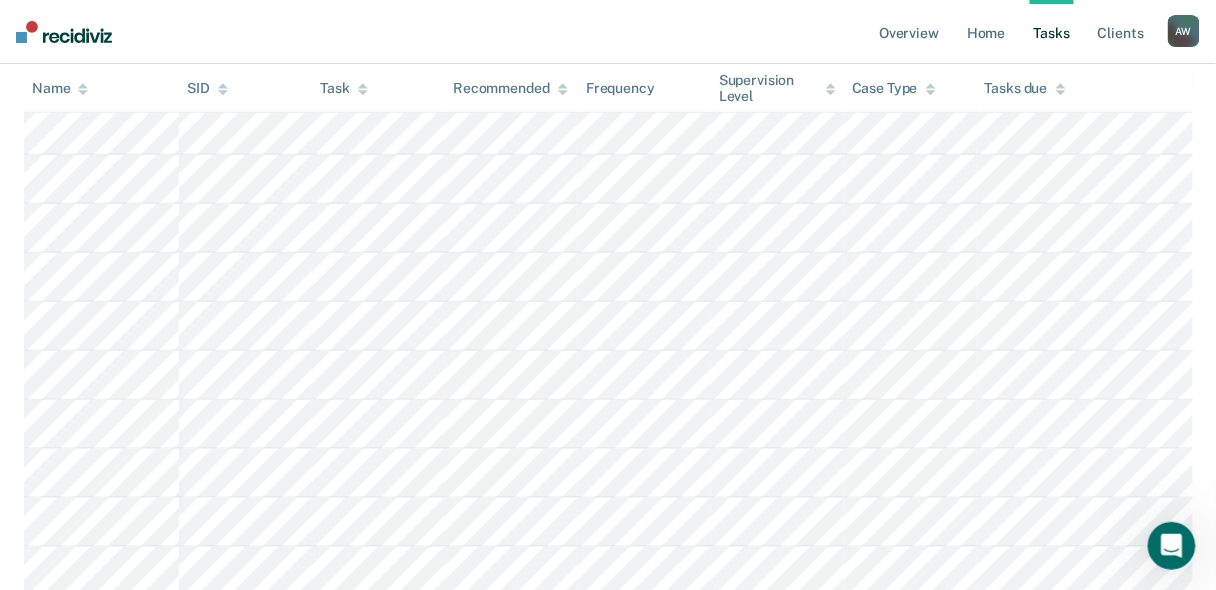 scroll, scrollTop: 4160, scrollLeft: 0, axis: vertical 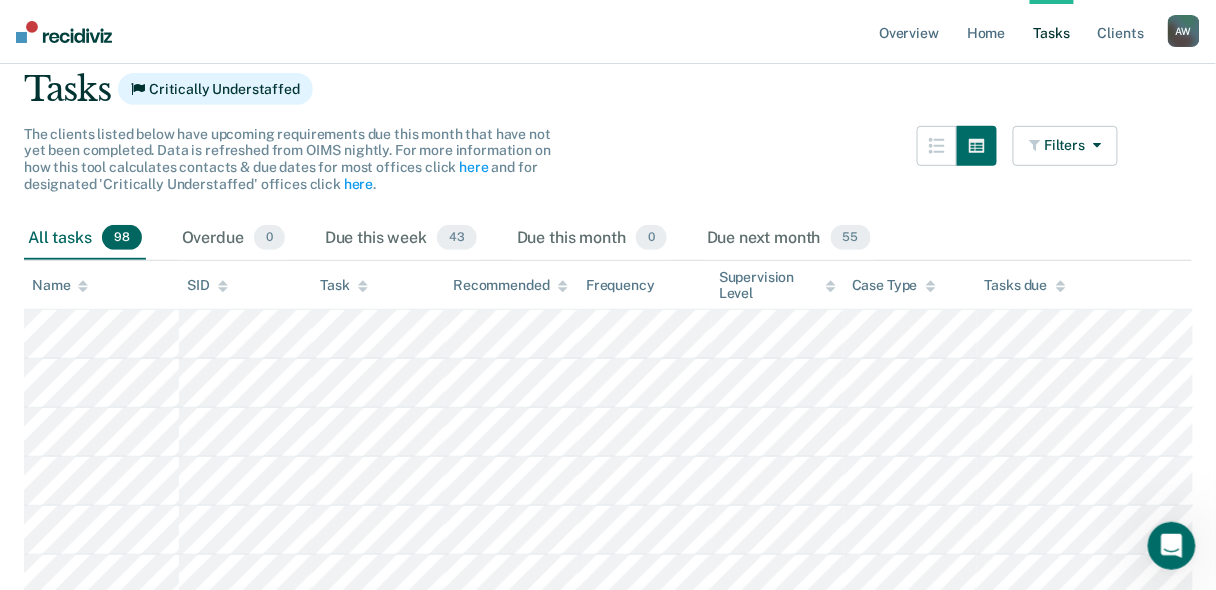 click on "Tasks due" at bounding box center (1025, 285) 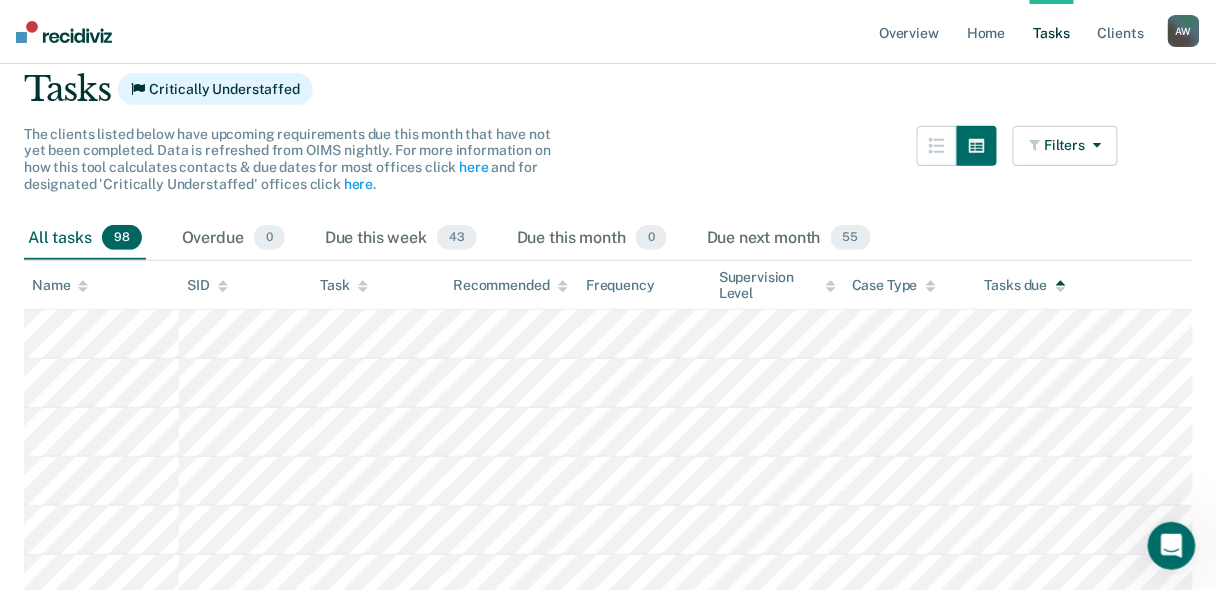 click on "Tasks due" at bounding box center [1085, 285] 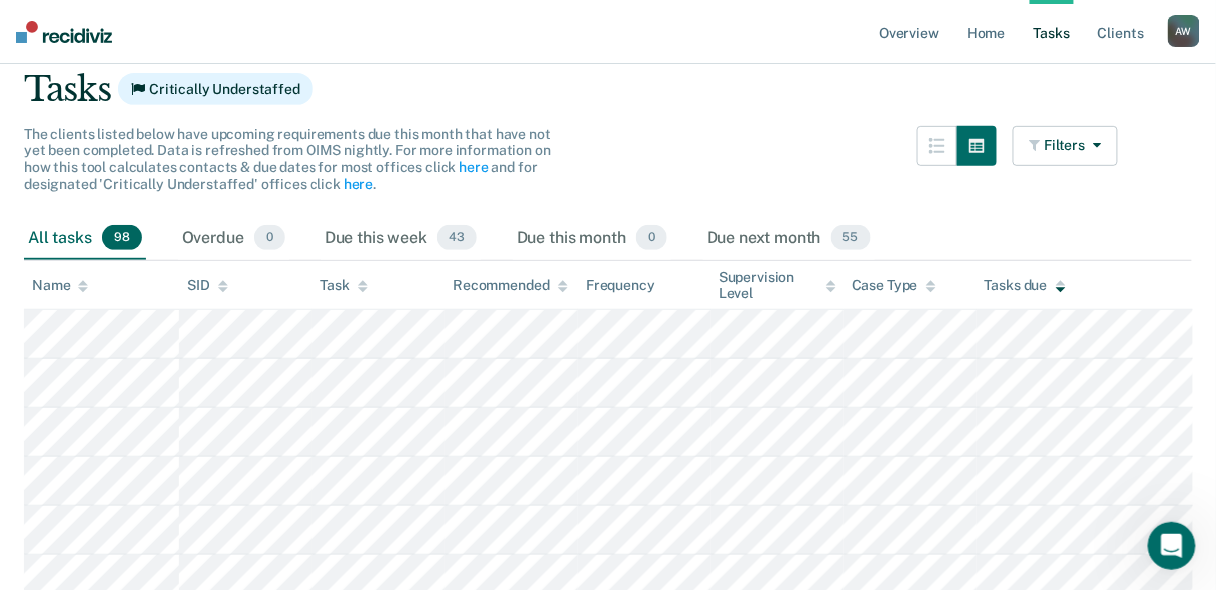 click 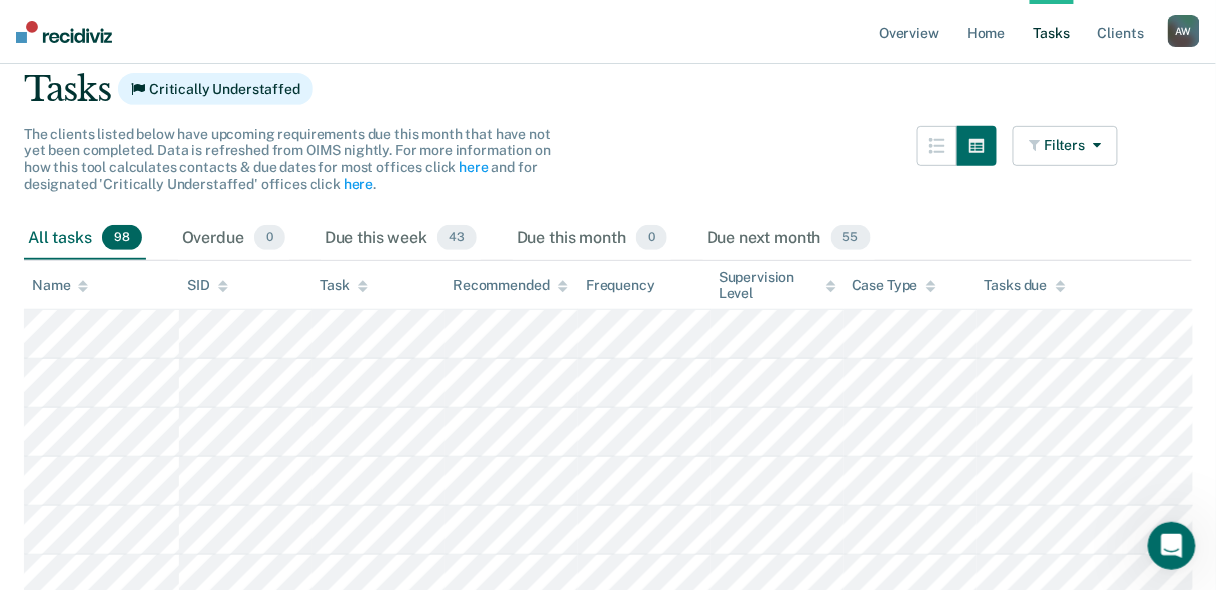 click on "Tasks due" at bounding box center (1025, 285) 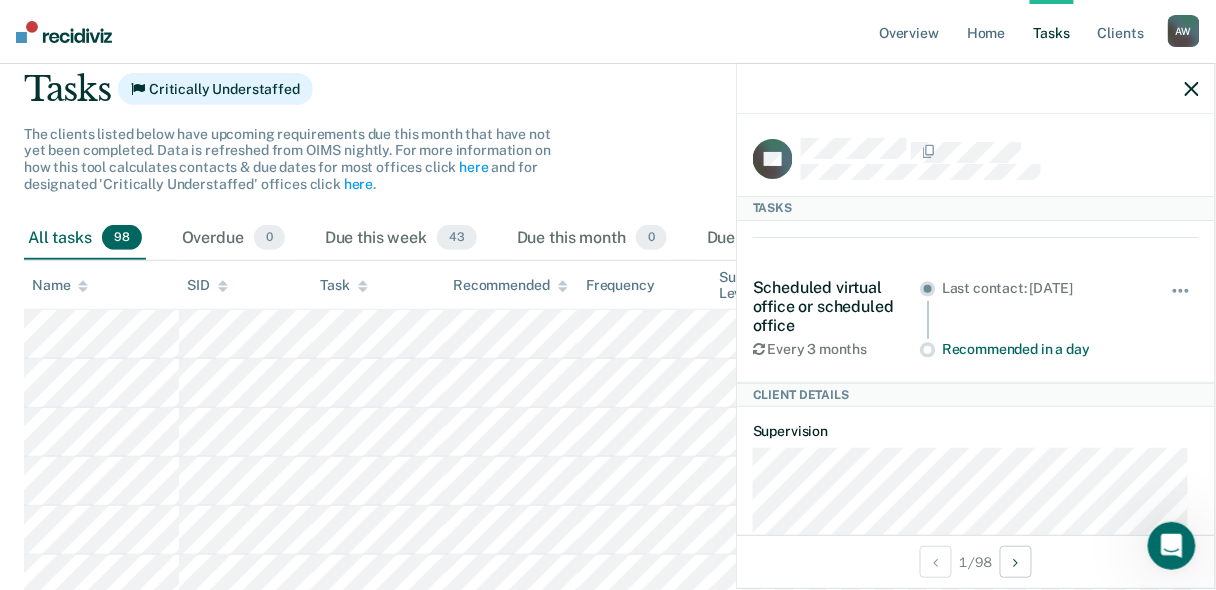 click 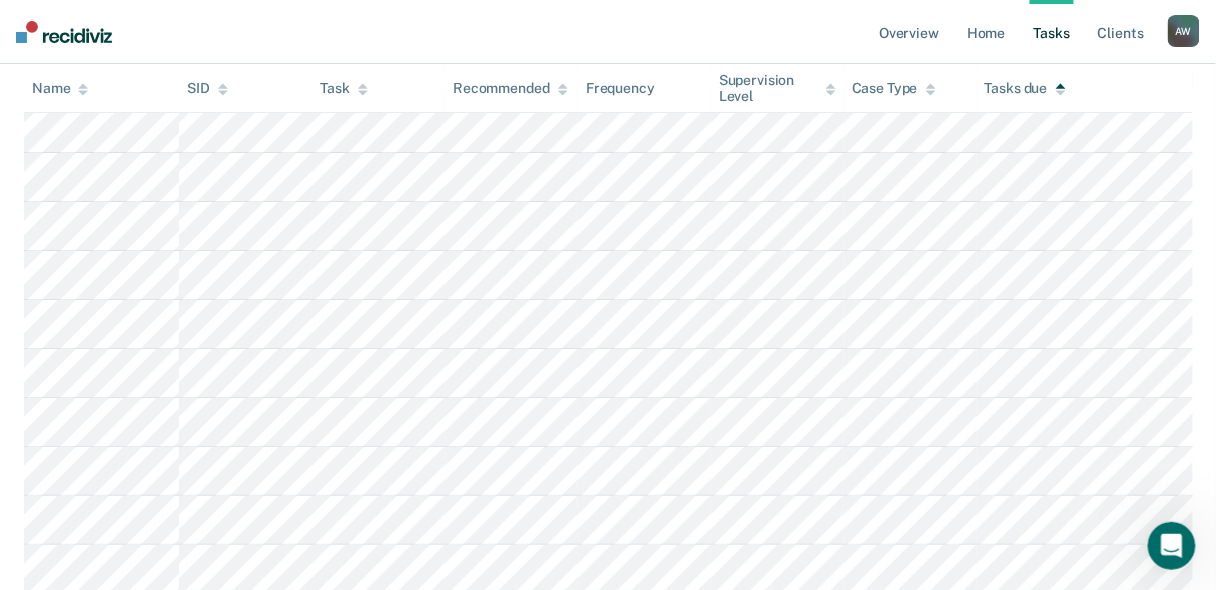scroll, scrollTop: 3981, scrollLeft: 0, axis: vertical 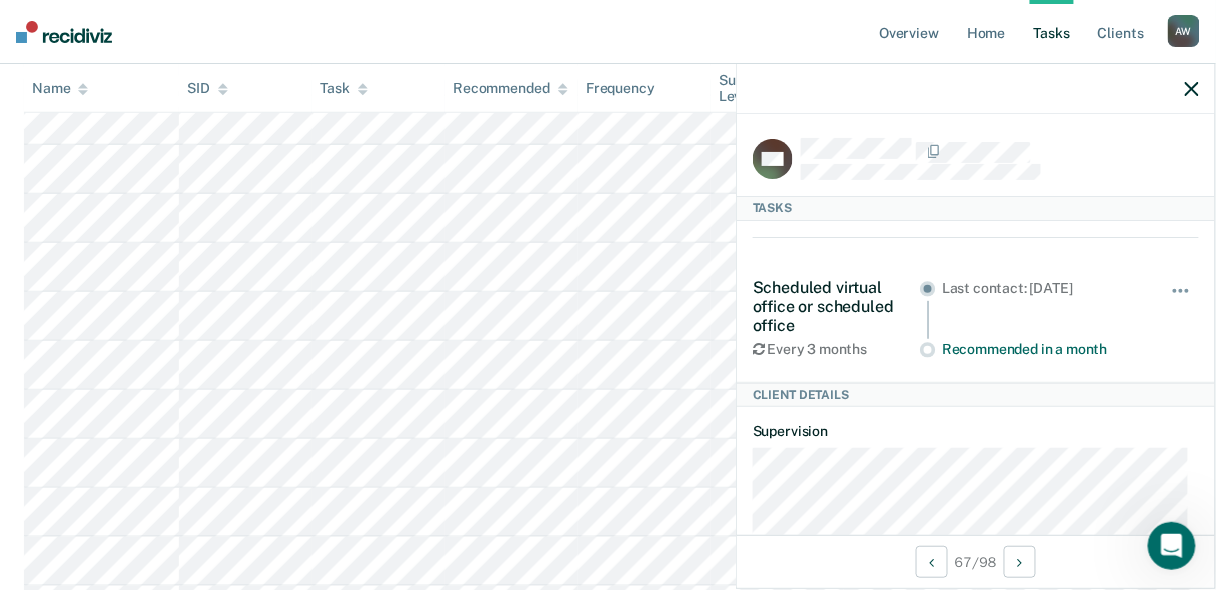 click 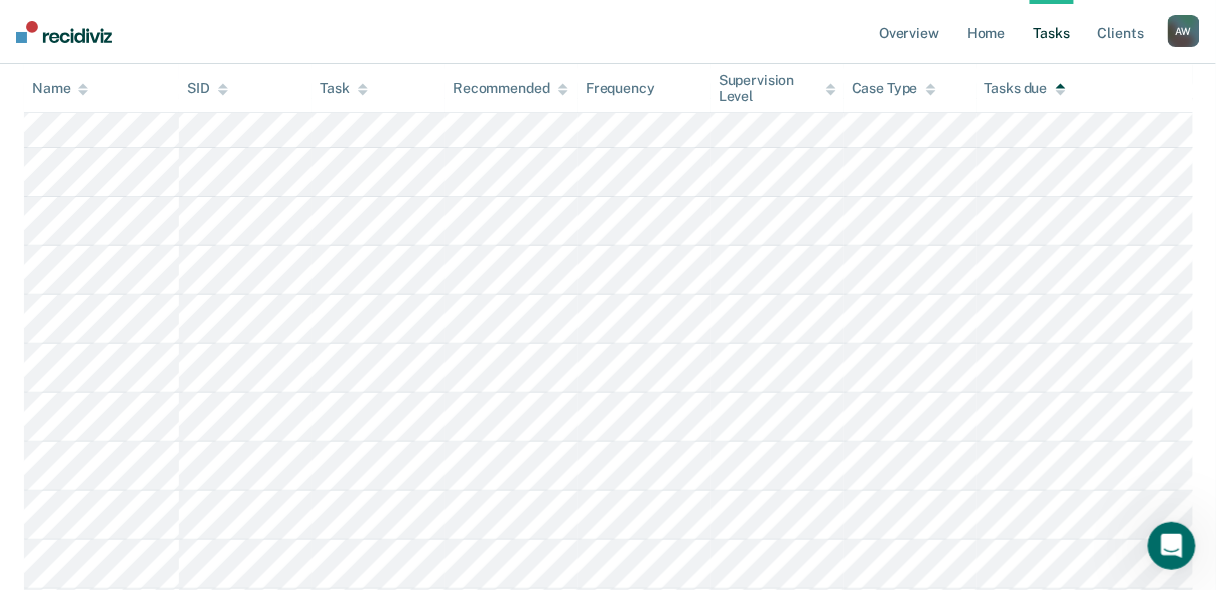 scroll, scrollTop: 1680, scrollLeft: 0, axis: vertical 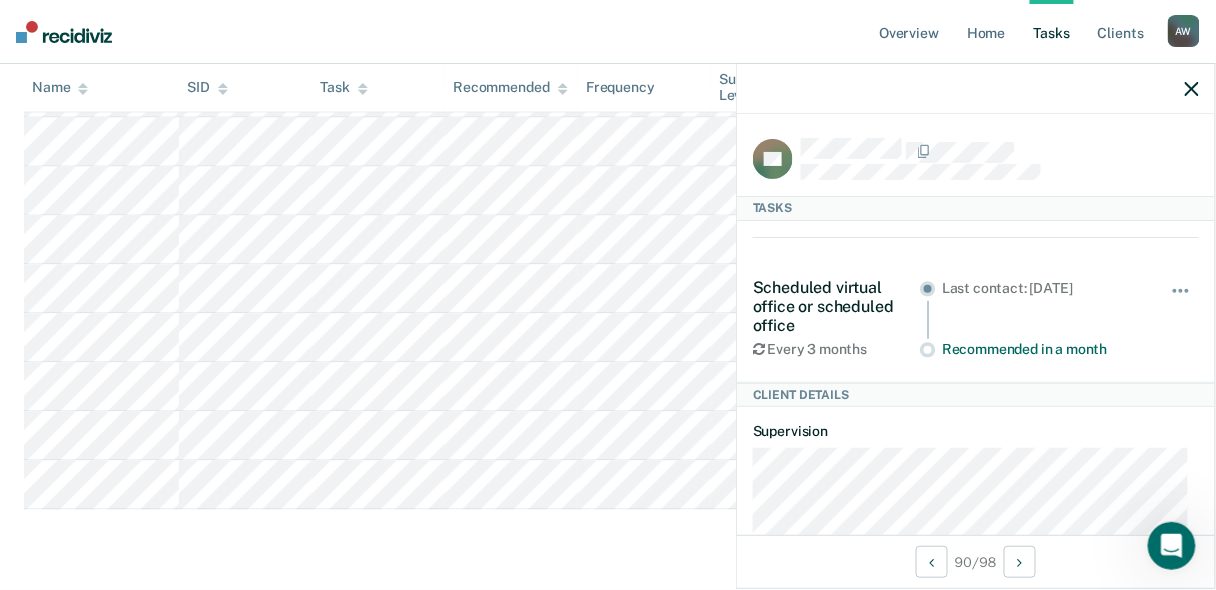 click 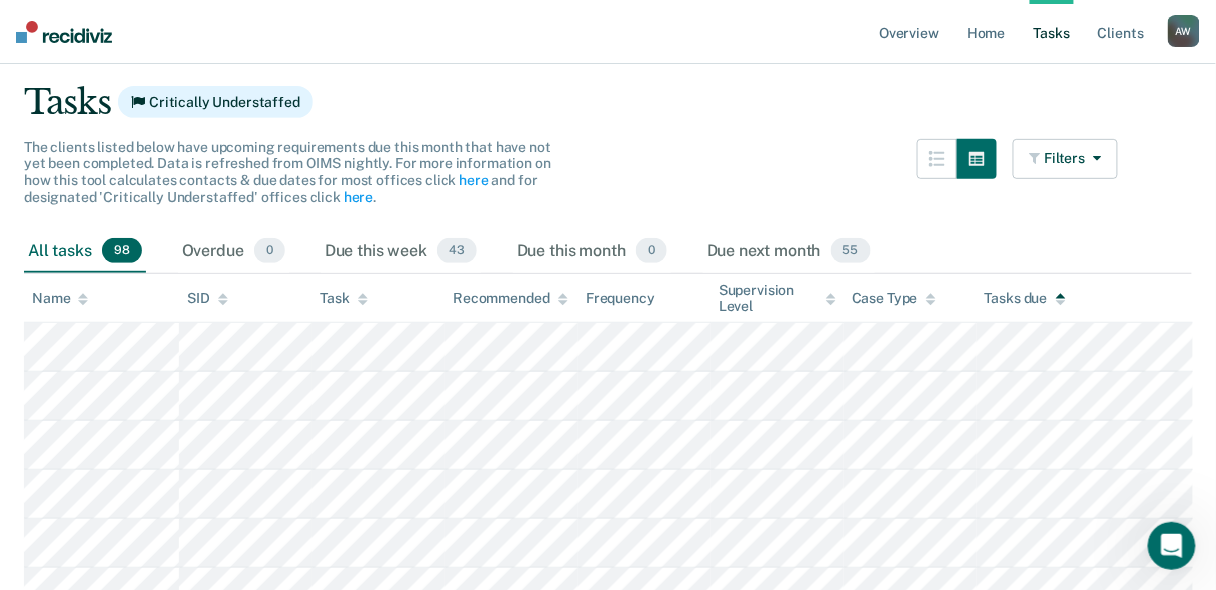 scroll, scrollTop: 126, scrollLeft: 0, axis: vertical 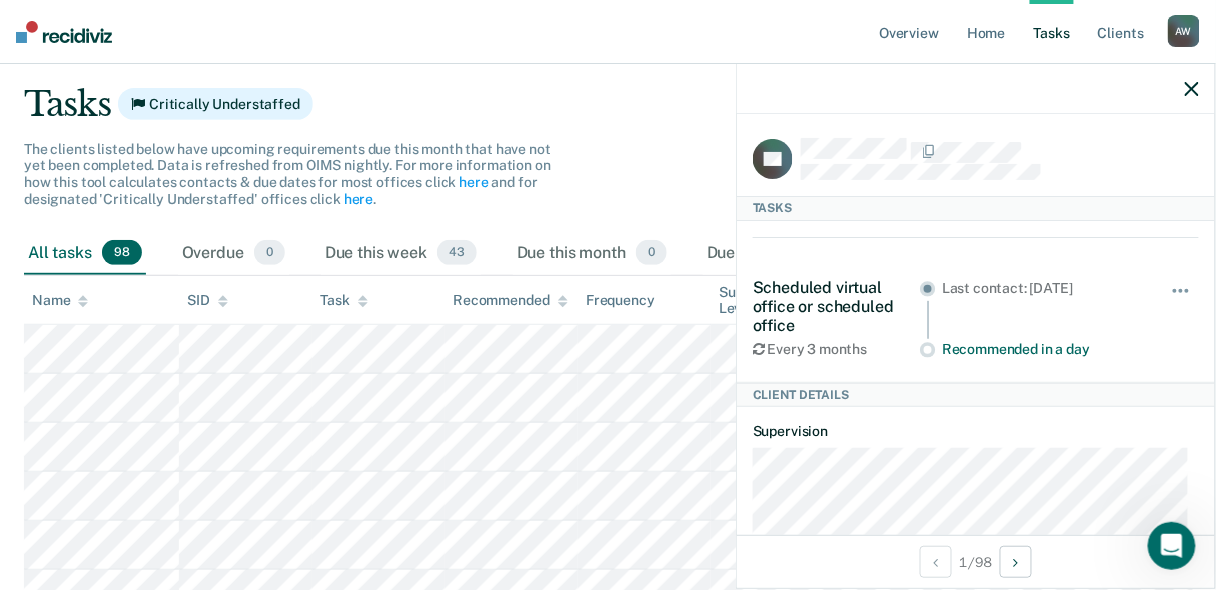 click on "Clear   officers Tasks Critically Understaffed The clients listed below have upcoming requirements due this month that have not yet been completed. Data is refreshed from OIMS nightly. For more information on how this tool calculates contacts & due dates for most offices click   here   and for designated 'Critically Understaffed' offices click   here .  Filters Contact Type Collateral Contact 0 ONLY Home Contact, Sch. 1 ONLY Home Contact, Unsch. 0 ONLY Home Contact, Misc. 0 ONLY In-Custody Contact 0 ONLY Office Contact 0 ONLY Field Contact, Sch. 0 ONLY Field Contact, Unsch. 0 ONLY Virtual Office Contact, Sch. 0 ONLY Virtual Office or In-Person Office Contact 97 ONLY Generic Contact 0 ONLY Assessments 0 ONLY Supervision Level Annual 0 ONLY Low 56 ONLY Low-Moderate 42 ONLY Moderate 0 ONLY High 0 ONLY In-custody 0 ONLY Case Type Regular 98 ONLY Annual 0 ONLY Sex offender 0 ONLY Substance abuse - phase 1 0 ONLY Substance abuse - phase 2 0 ONLY Substance abuse - phase 3 0 ONLY Mentally ill 0 ONLY 0 ONLY 0 ONLY 0 0" at bounding box center [608, 2590] 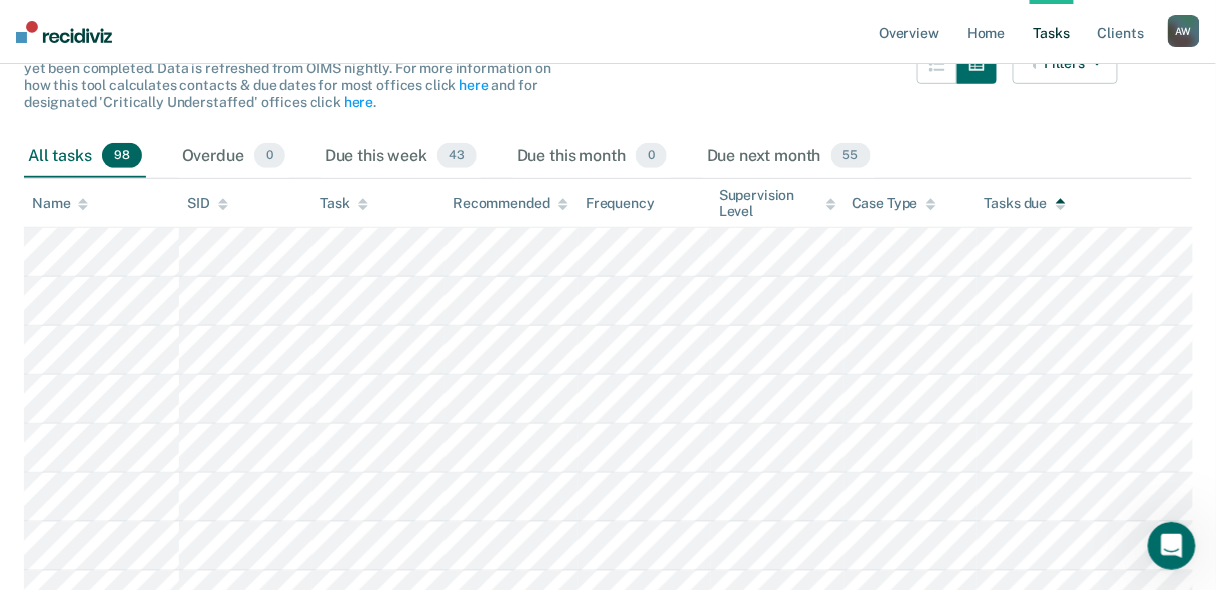 scroll, scrollTop: 46, scrollLeft: 0, axis: vertical 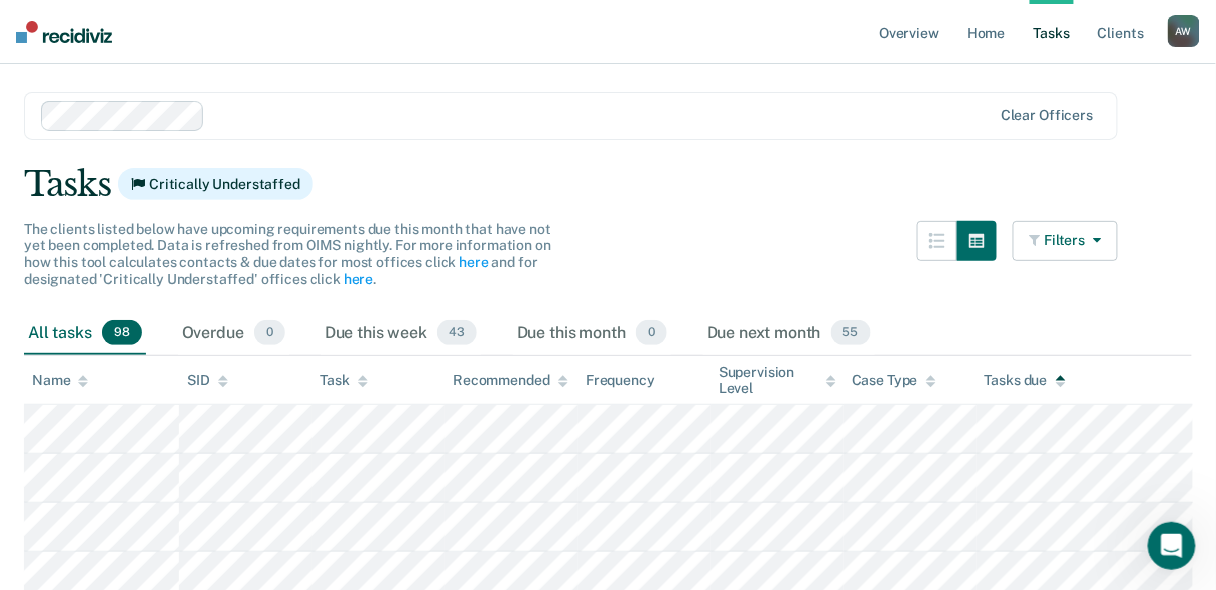 click on "Filters" at bounding box center [1066, 241] 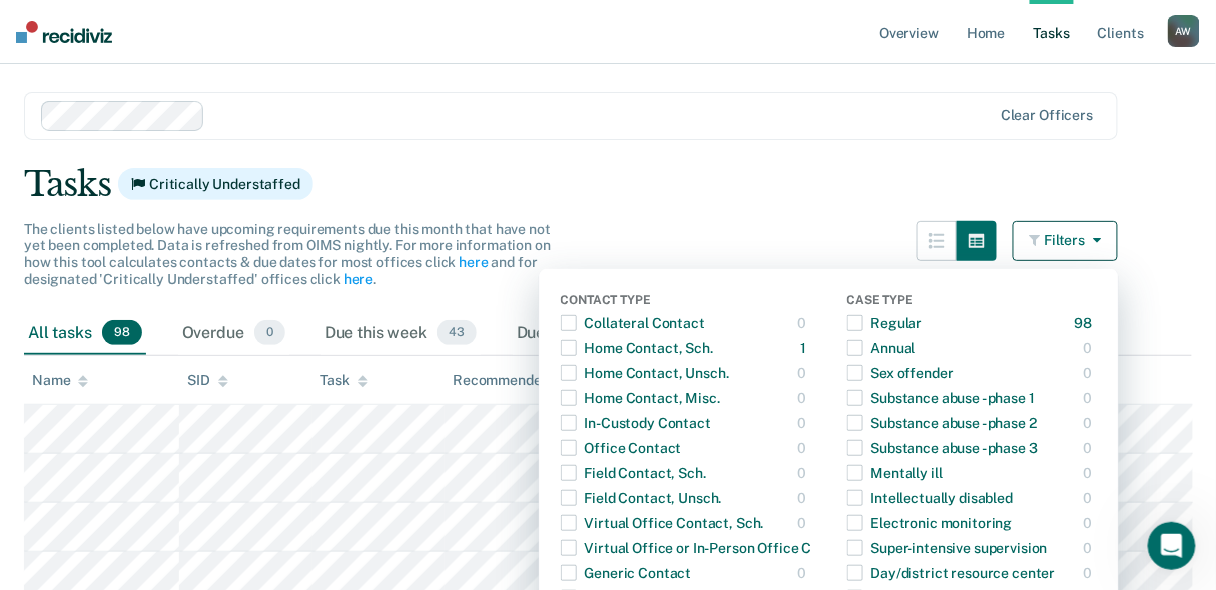 click on "Clear   officers Tasks Critically Understaffed The clients listed below have upcoming requirements due this month that have not yet been completed. Data is refreshed from OIMS nightly. For more information on how this tool calculates contacts & due dates for most offices click   here   and for designated 'Critically Understaffed' offices click   here .  Filters Contact Type Collateral Contact 0 ONLY Home Contact, Sch. 1 ONLY Home Contact, Unsch. 0 ONLY Home Contact, Misc. 0 ONLY In-Custody Contact 0 ONLY Office Contact 0 ONLY Field Contact, Sch. 0 ONLY Field Contact, Unsch. 0 ONLY Virtual Office Contact, Sch. 0 ONLY Virtual Office or In-Person Office Contact 97 ONLY Generic Contact 0 ONLY Assessments 0 ONLY Supervision Level Annual 0 ONLY Low 56 ONLY Low-Moderate 42 ONLY Moderate 0 ONLY High 0 ONLY In-custody 0 ONLY Case Type Regular 98 ONLY Annual 0 ONLY Sex offender 0 ONLY Substance abuse - phase 1 0 ONLY Substance abuse - phase 2 0 ONLY Substance abuse - phase 3 0 ONLY Mentally ill 0 ONLY 0 ONLY 0 ONLY 0 0" at bounding box center [608, 2670] 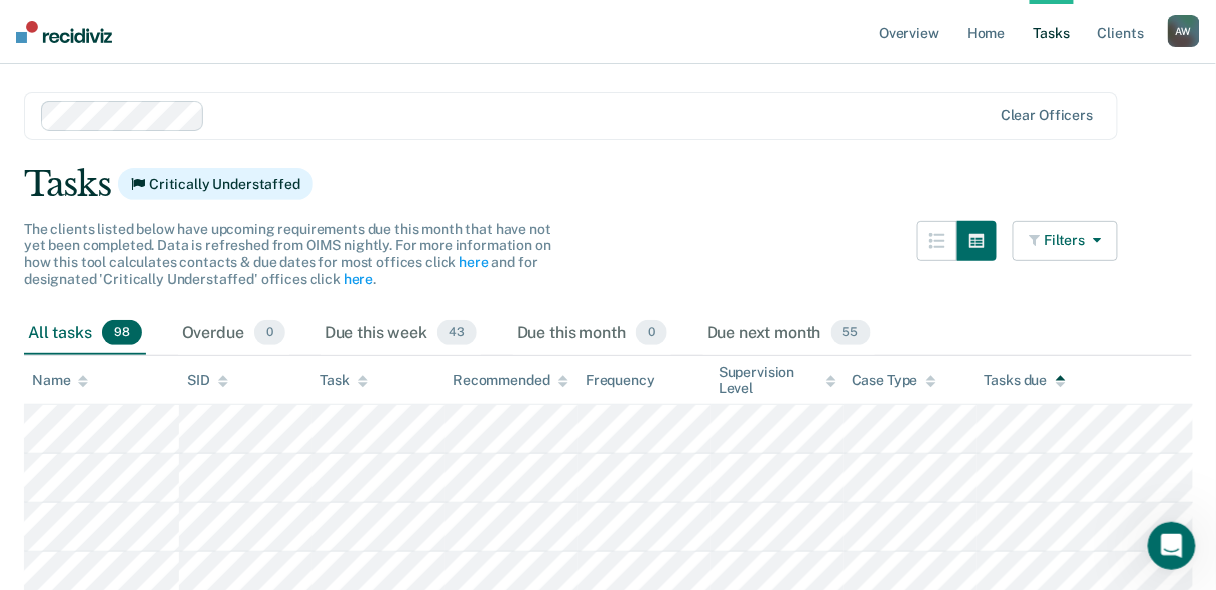 click on "Filters" at bounding box center [1066, 241] 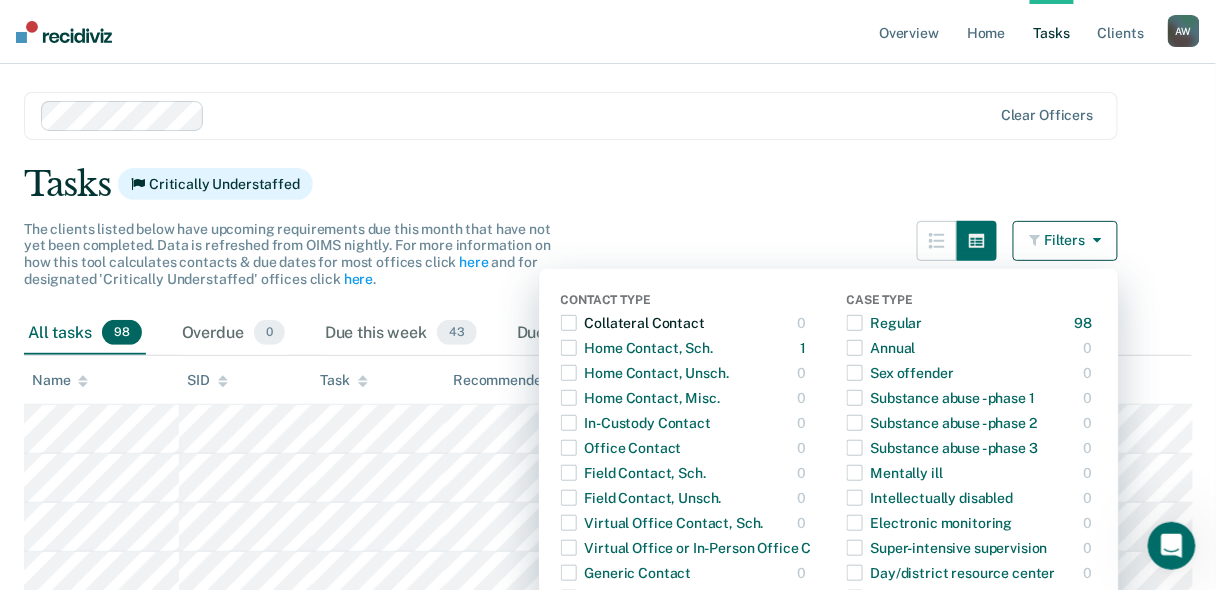 scroll, scrollTop: 206, scrollLeft: 0, axis: vertical 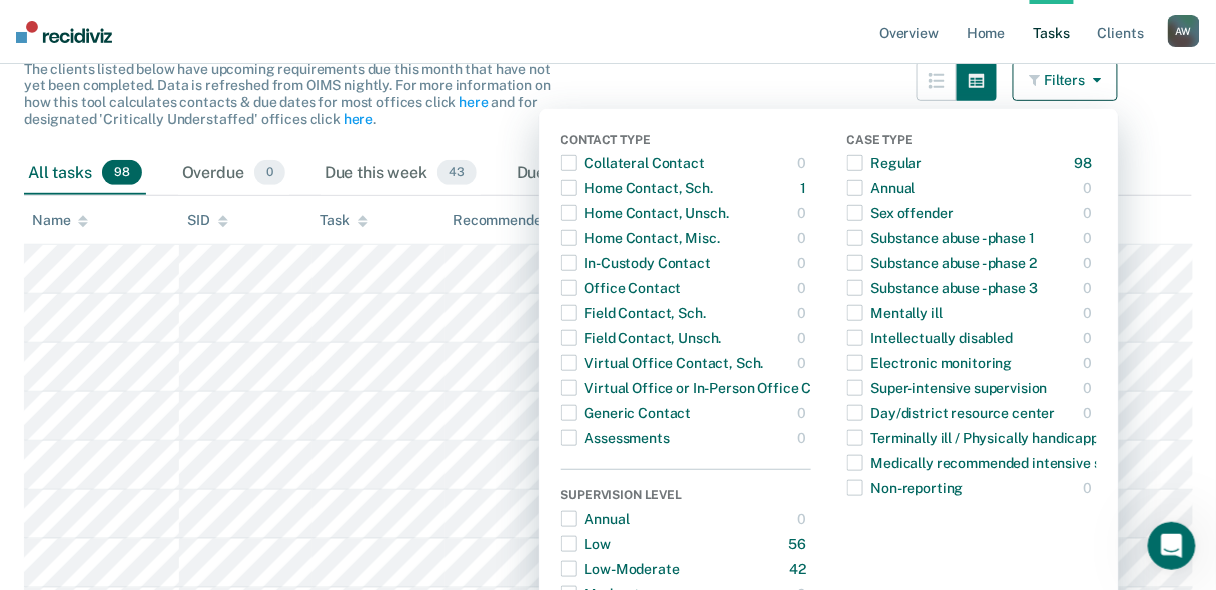 click on "Clear   officers Tasks Critically Understaffed The clients listed below have upcoming requirements due this month that have not yet been completed. Data is refreshed from OIMS nightly. For more information on how this tool calculates contacts & due dates for most offices click   here   and for designated 'Critically Understaffed' offices click   here .  Filters Contact Type Collateral Contact 0 ONLY Home Contact, Sch. 1 ONLY Home Contact, Unsch. 0 ONLY Home Contact, Misc. 0 ONLY In-Custody Contact 0 ONLY Office Contact 0 ONLY Field Contact, Sch. 0 ONLY Field Contact, Unsch. 0 ONLY Virtual Office Contact, Sch. 0 ONLY Virtual Office or In-Person Office Contact 97 ONLY Generic Contact 0 ONLY Assessments 0 ONLY Supervision Level Annual 0 ONLY Low 56 ONLY Low-Moderate 42 ONLY Moderate 0 ONLY High 0 ONLY In-custody 0 ONLY Case Type Regular 98 ONLY Annual 0 ONLY Sex offender 0 ONLY Substance abuse - phase 1 0 ONLY Substance abuse - phase 2 0 ONLY Substance abuse - phase 3 0 ONLY Mentally ill 0 ONLY 0 ONLY 0 ONLY 0 0" at bounding box center [608, 2510] 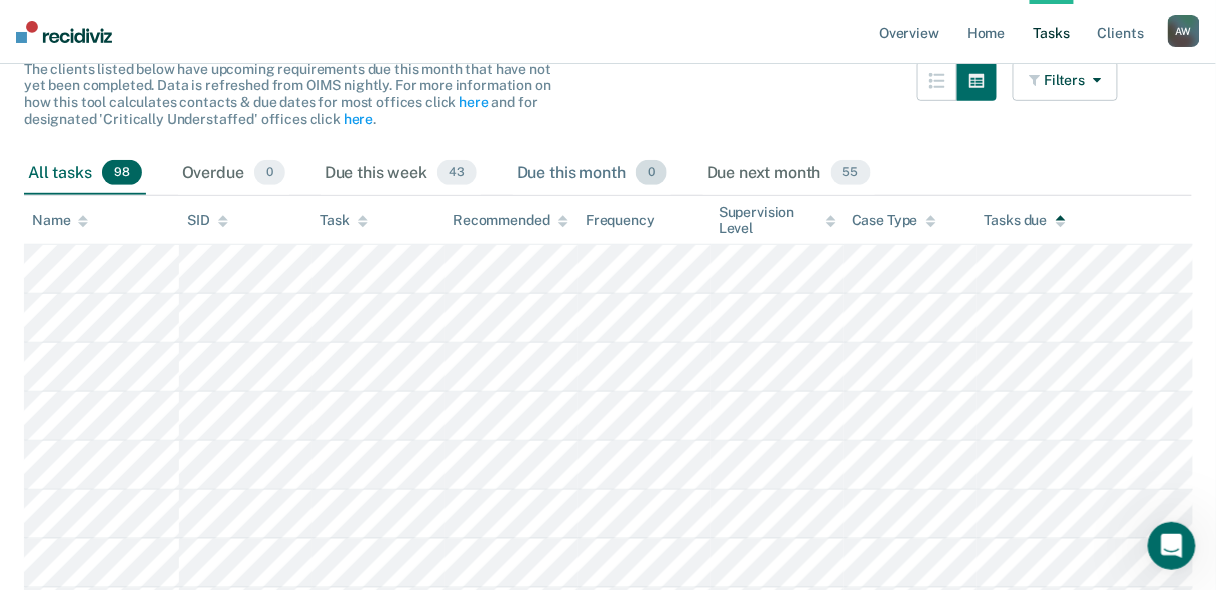 click on "Due this month 0" at bounding box center [592, 174] 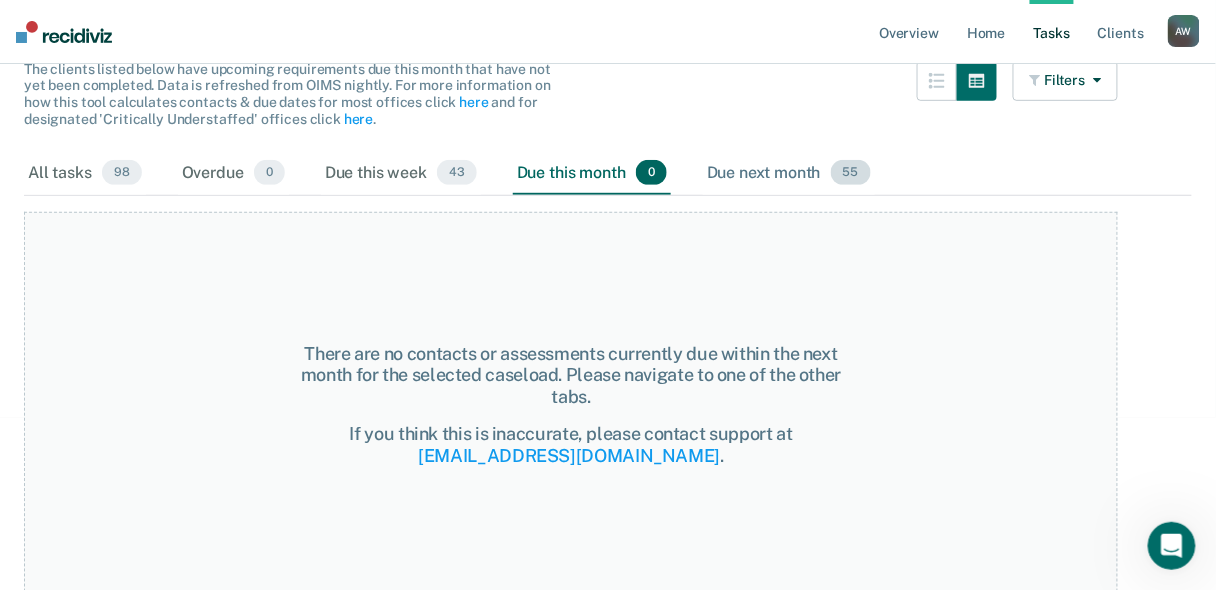 click on "Due next month 55" at bounding box center [789, 174] 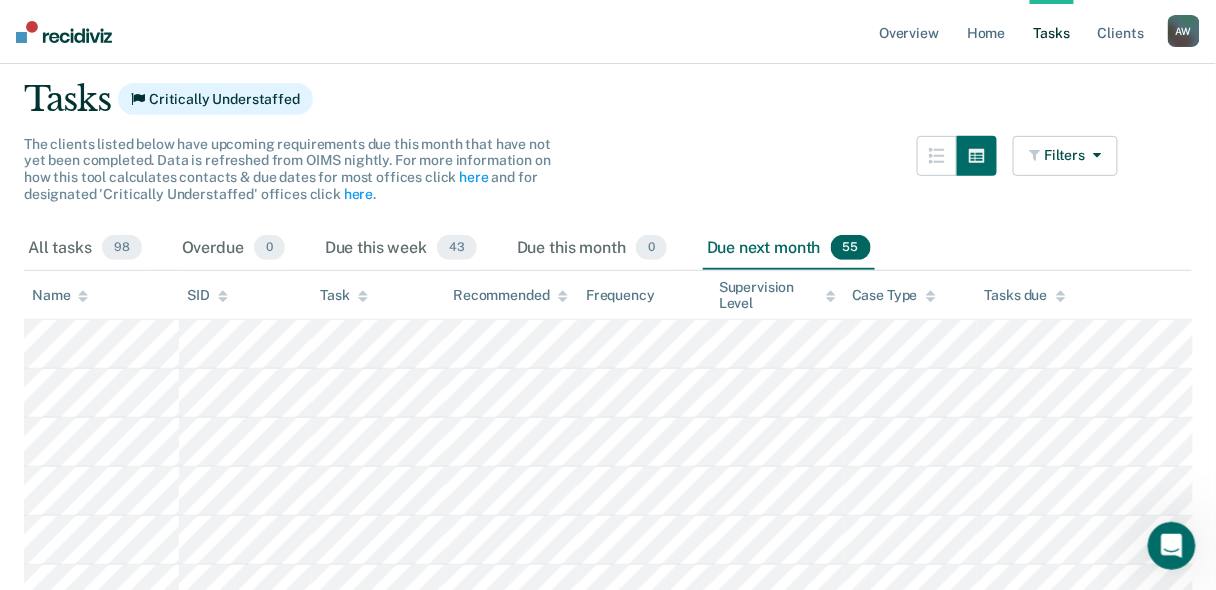 scroll, scrollTop: 160, scrollLeft: 0, axis: vertical 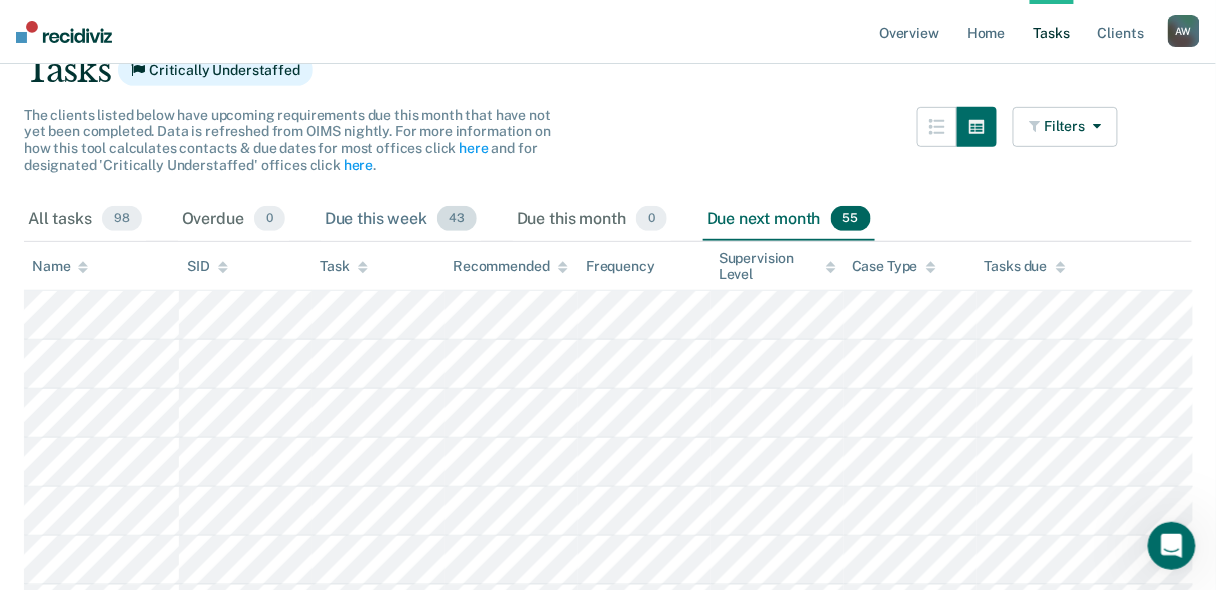 click on "Due this week 43" at bounding box center [401, 220] 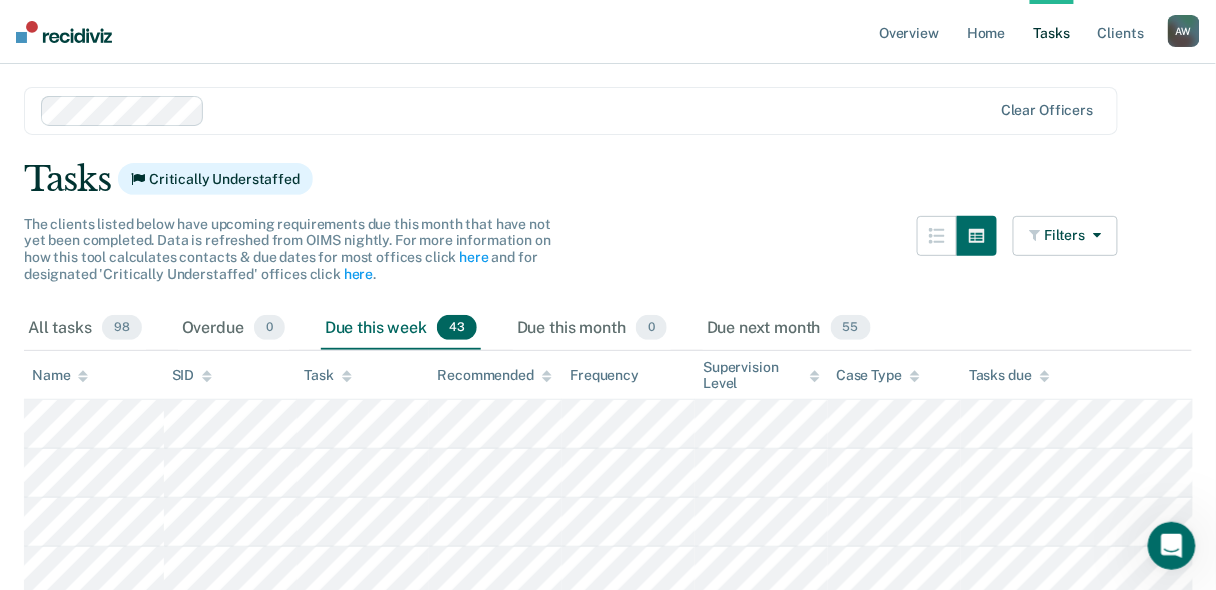 scroll, scrollTop: 80, scrollLeft: 0, axis: vertical 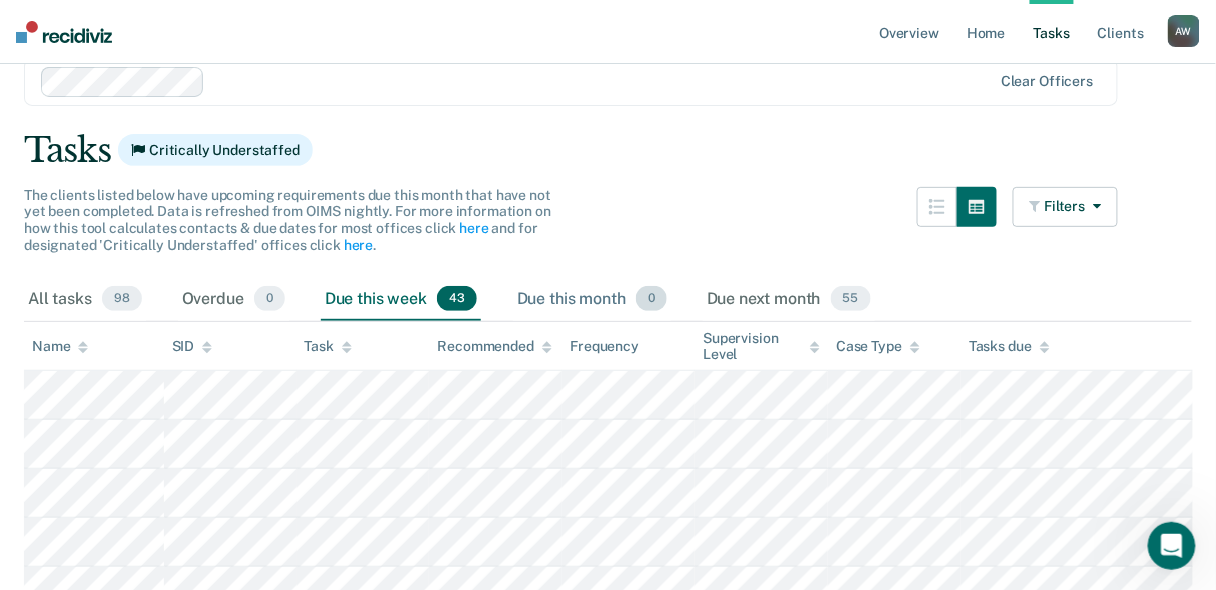 click on "Due this month 0" at bounding box center (592, 300) 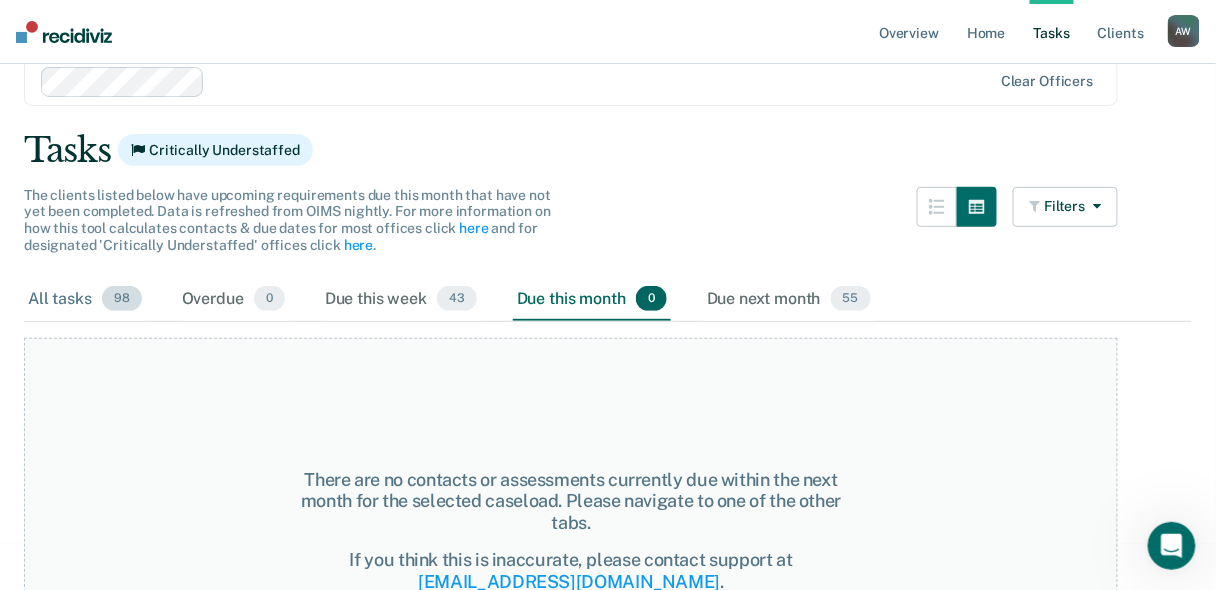 click on "All tasks 98" at bounding box center [85, 300] 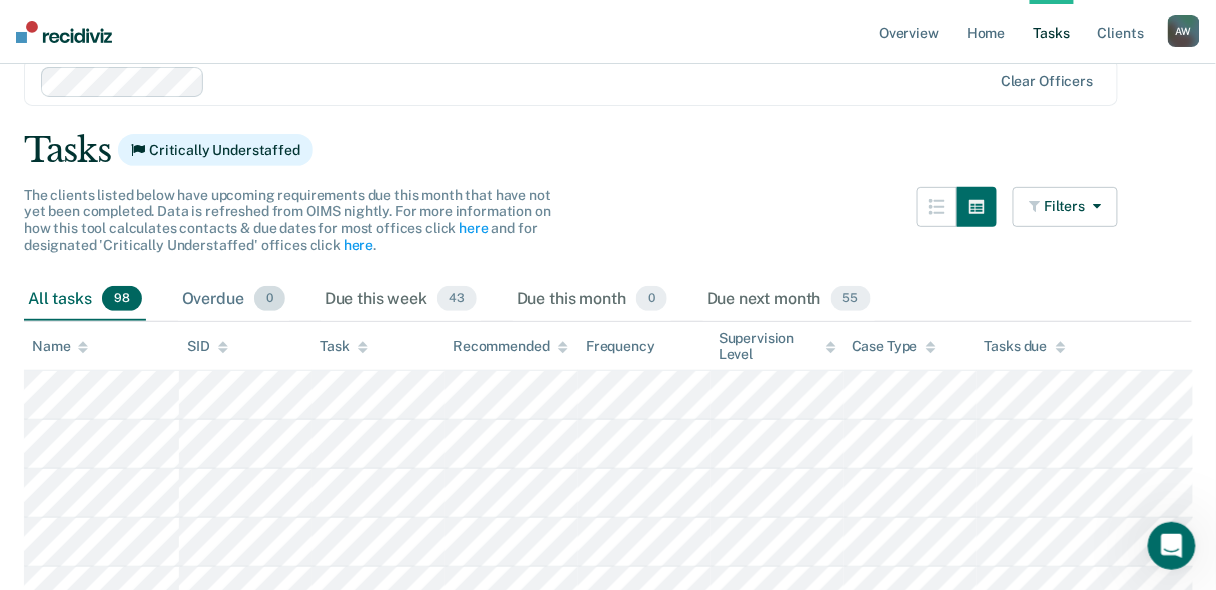 click on "Overdue 0" at bounding box center [233, 300] 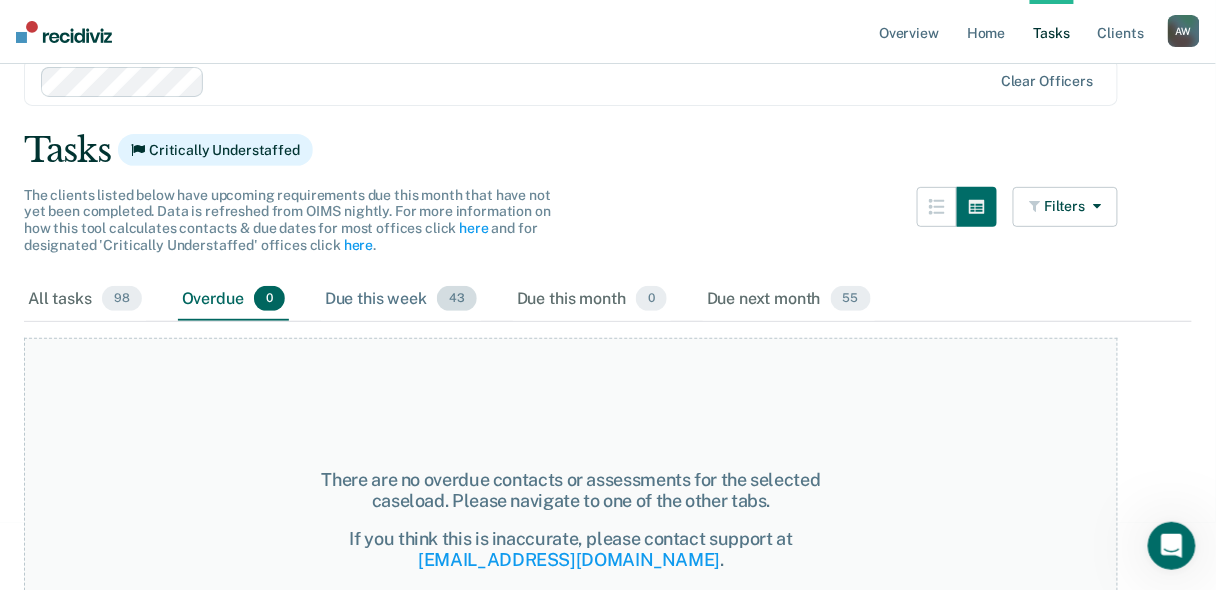 click on "Due this week 43" at bounding box center [401, 300] 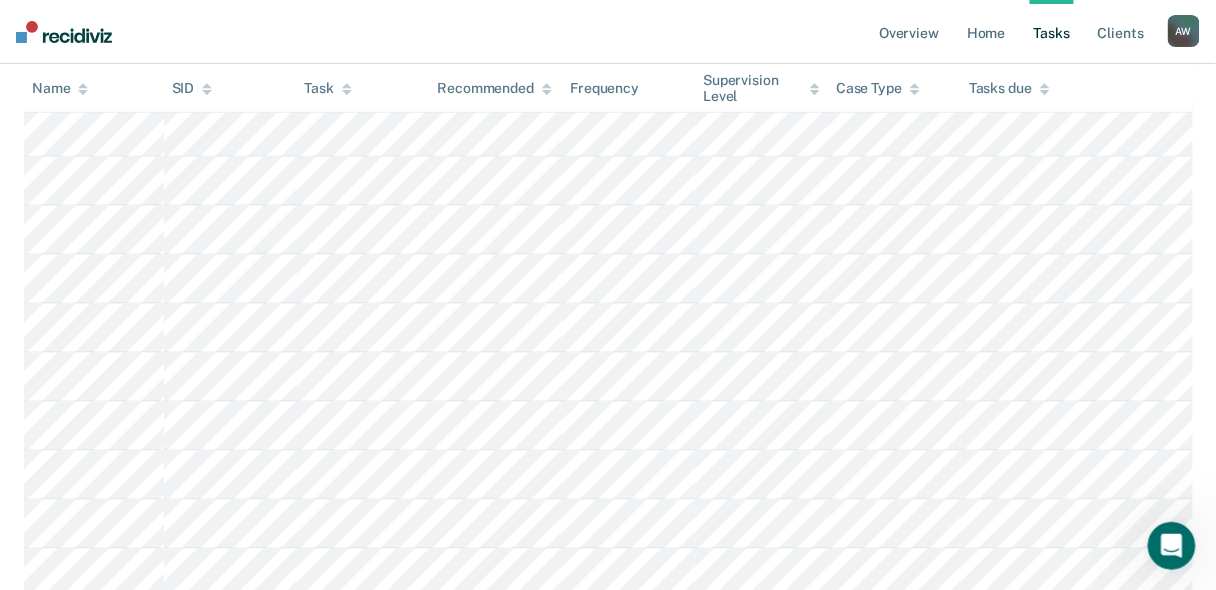 scroll, scrollTop: 595, scrollLeft: 0, axis: vertical 